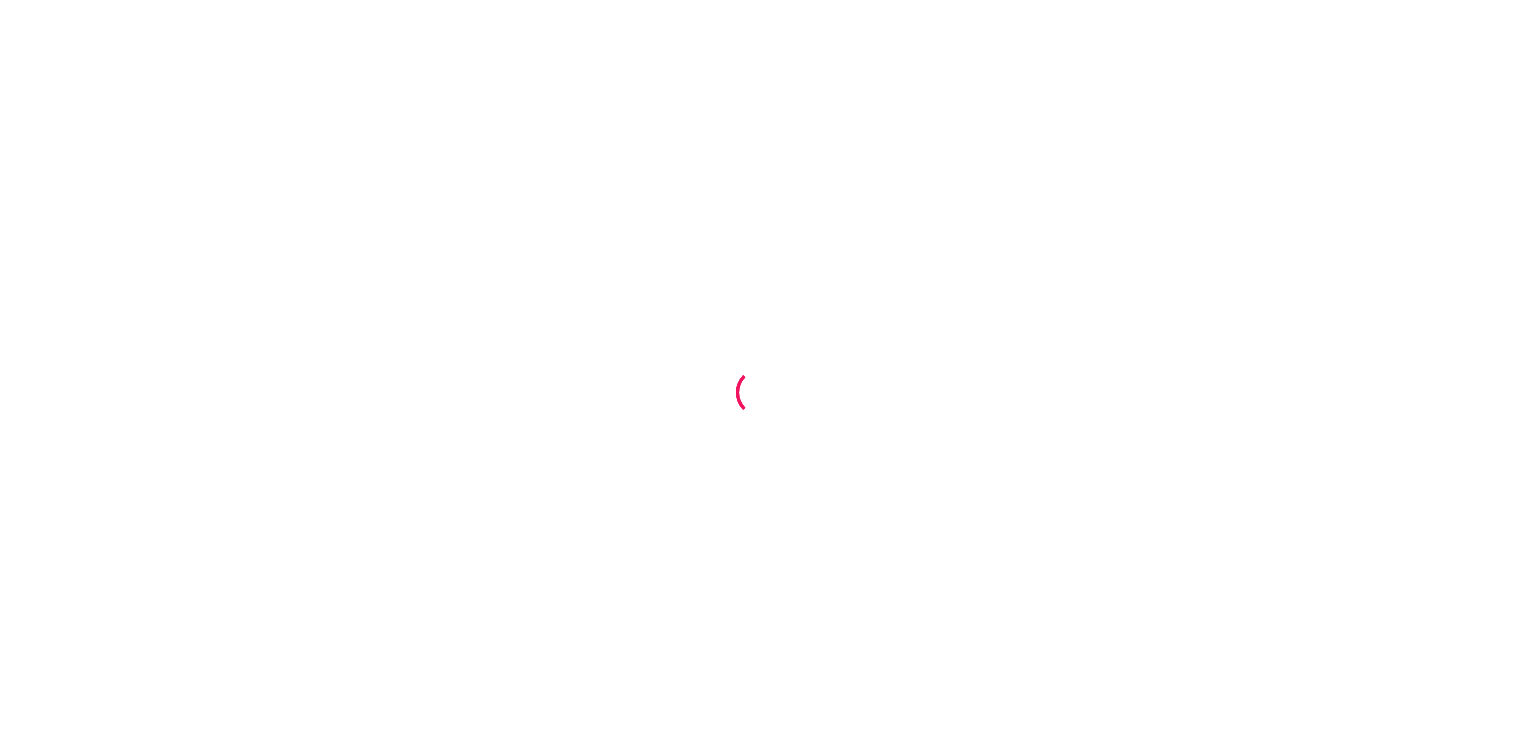 scroll, scrollTop: 0, scrollLeft: 0, axis: both 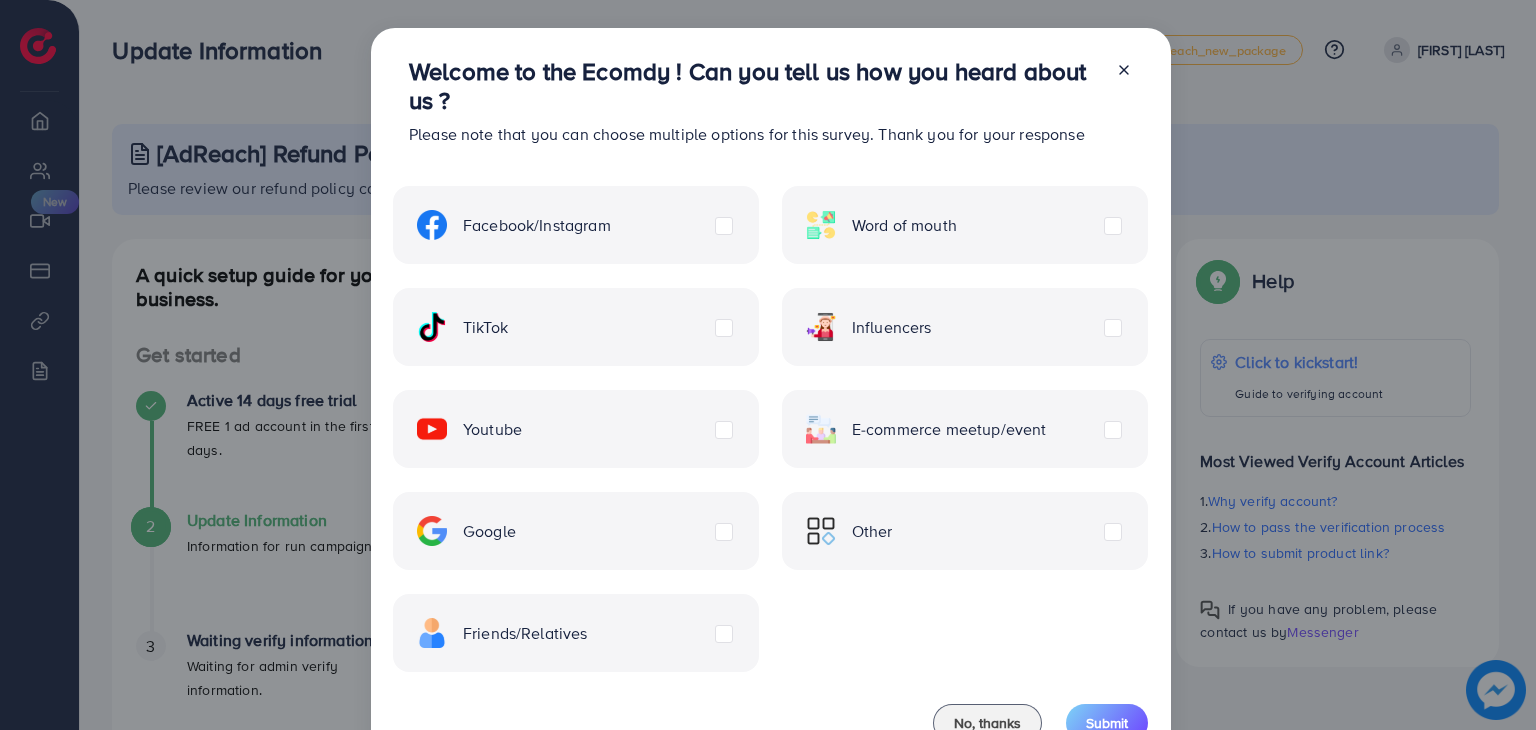 click on "Facebook/Instagram" at bounding box center [537, 225] 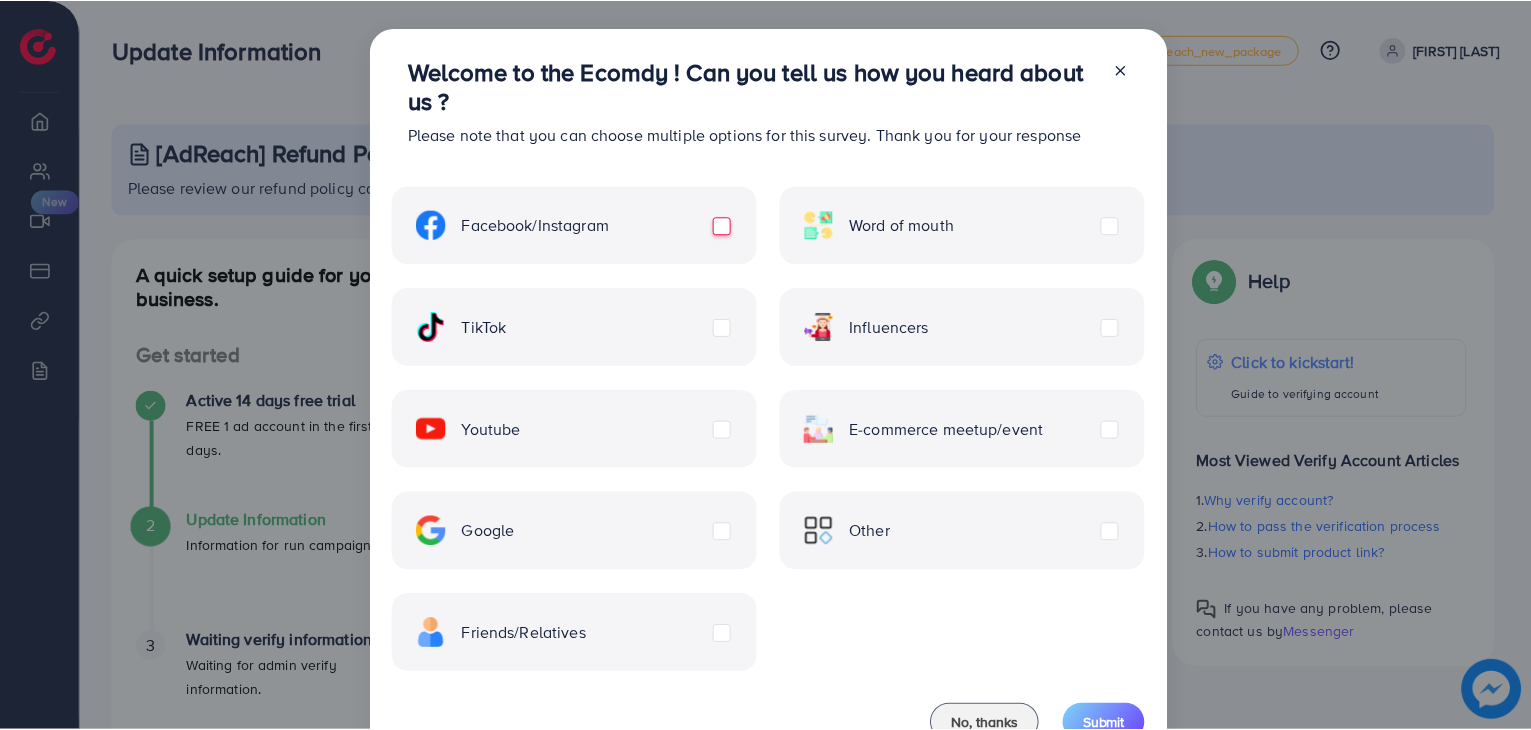 scroll, scrollTop: 73, scrollLeft: 0, axis: vertical 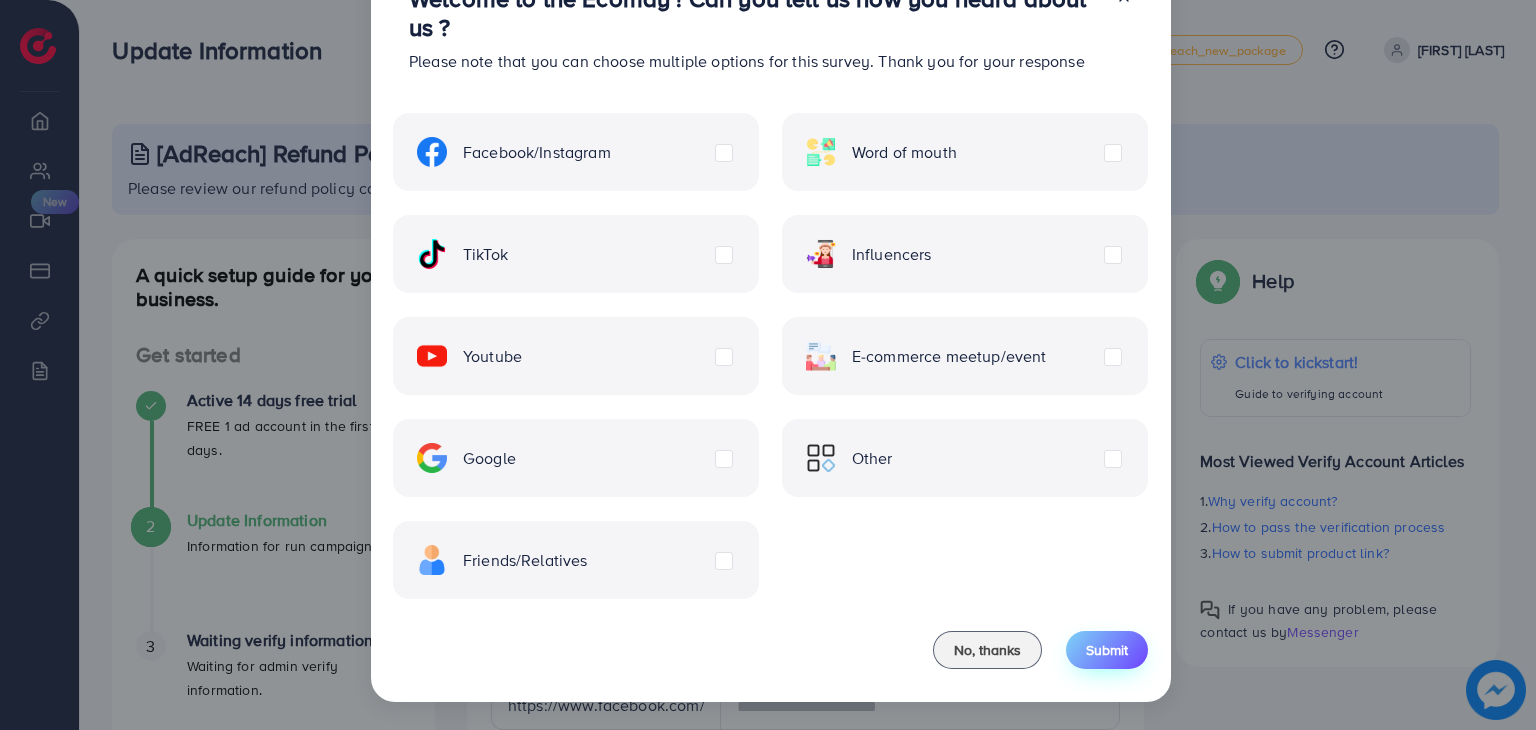 click on "Submit" at bounding box center [1107, 650] 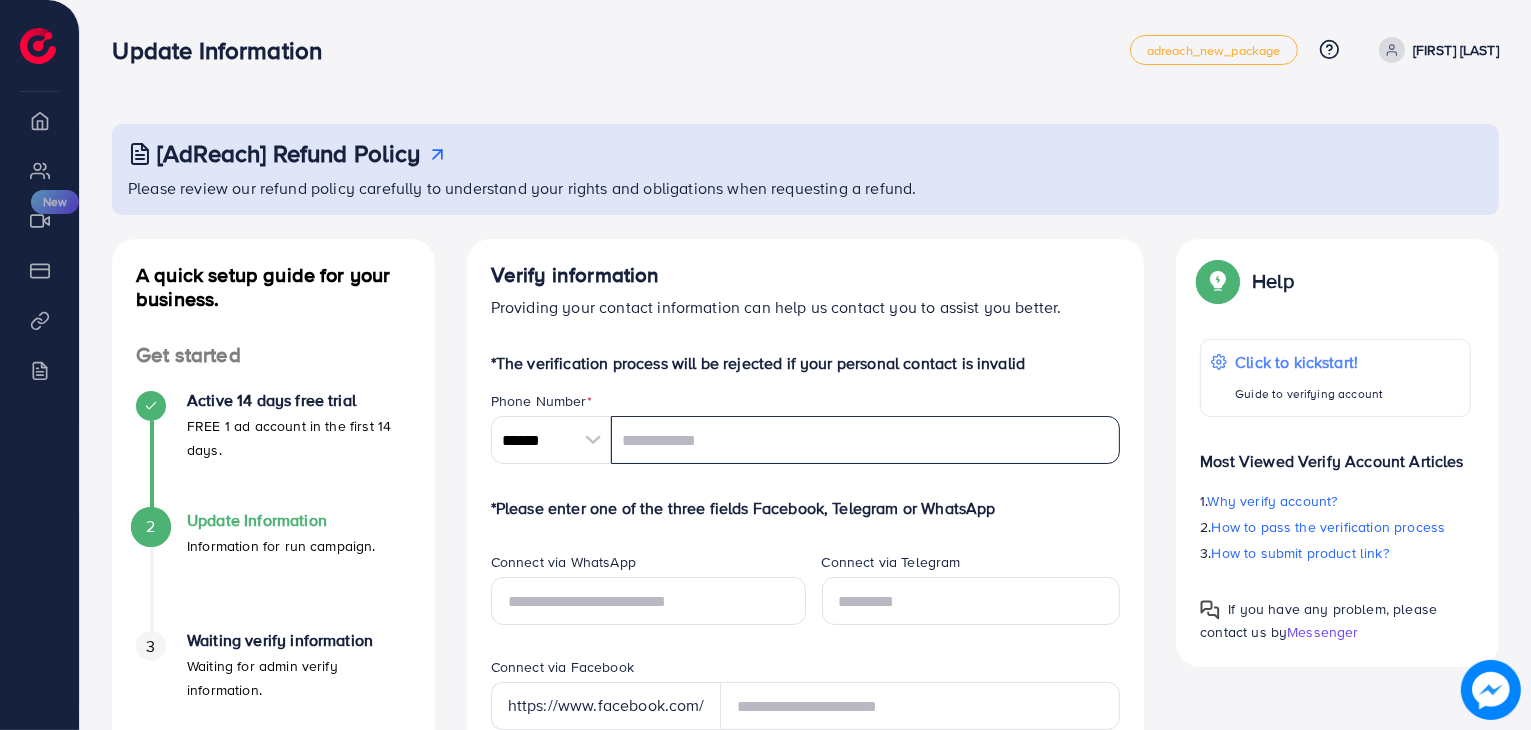 click at bounding box center (866, 440) 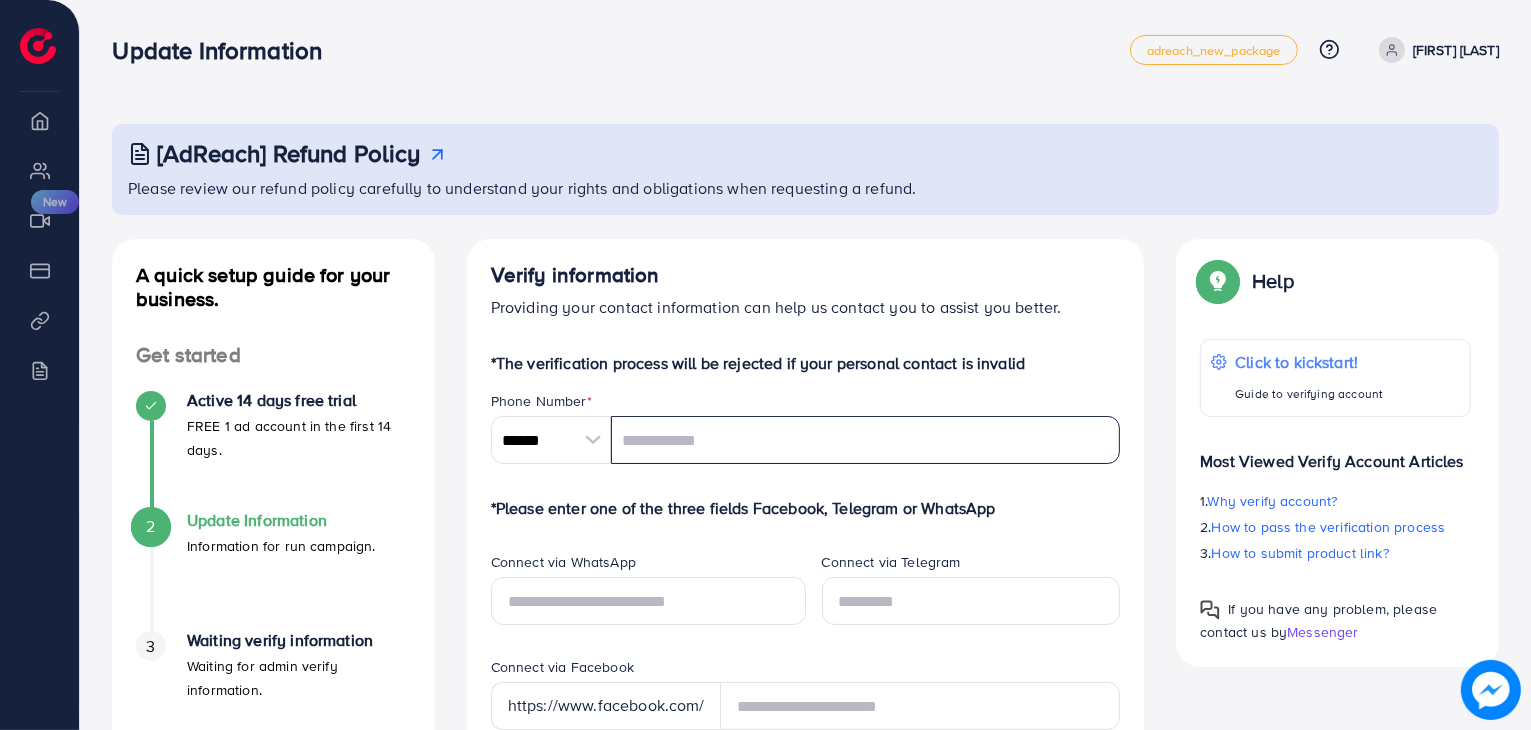 type on "******" 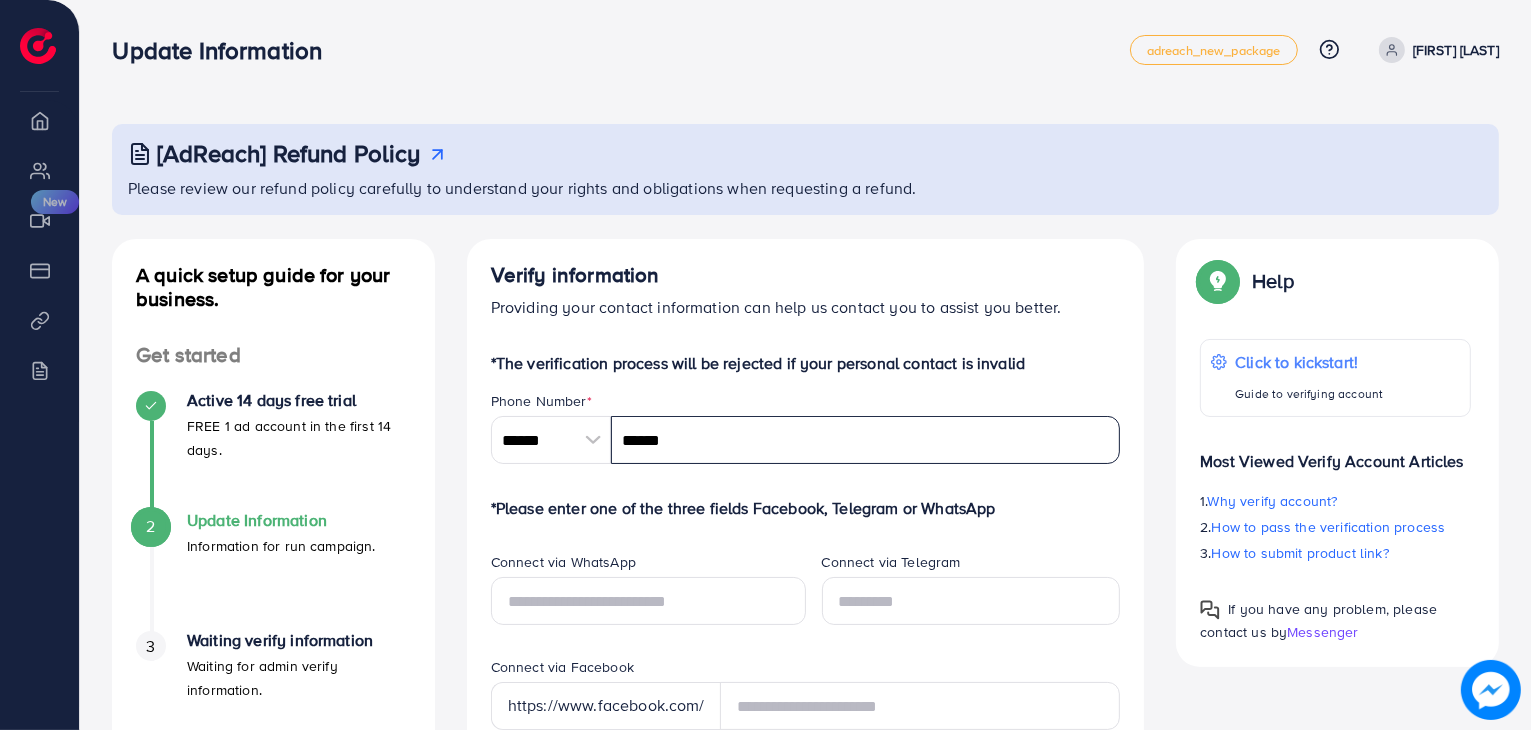click on "******" at bounding box center (866, 440) 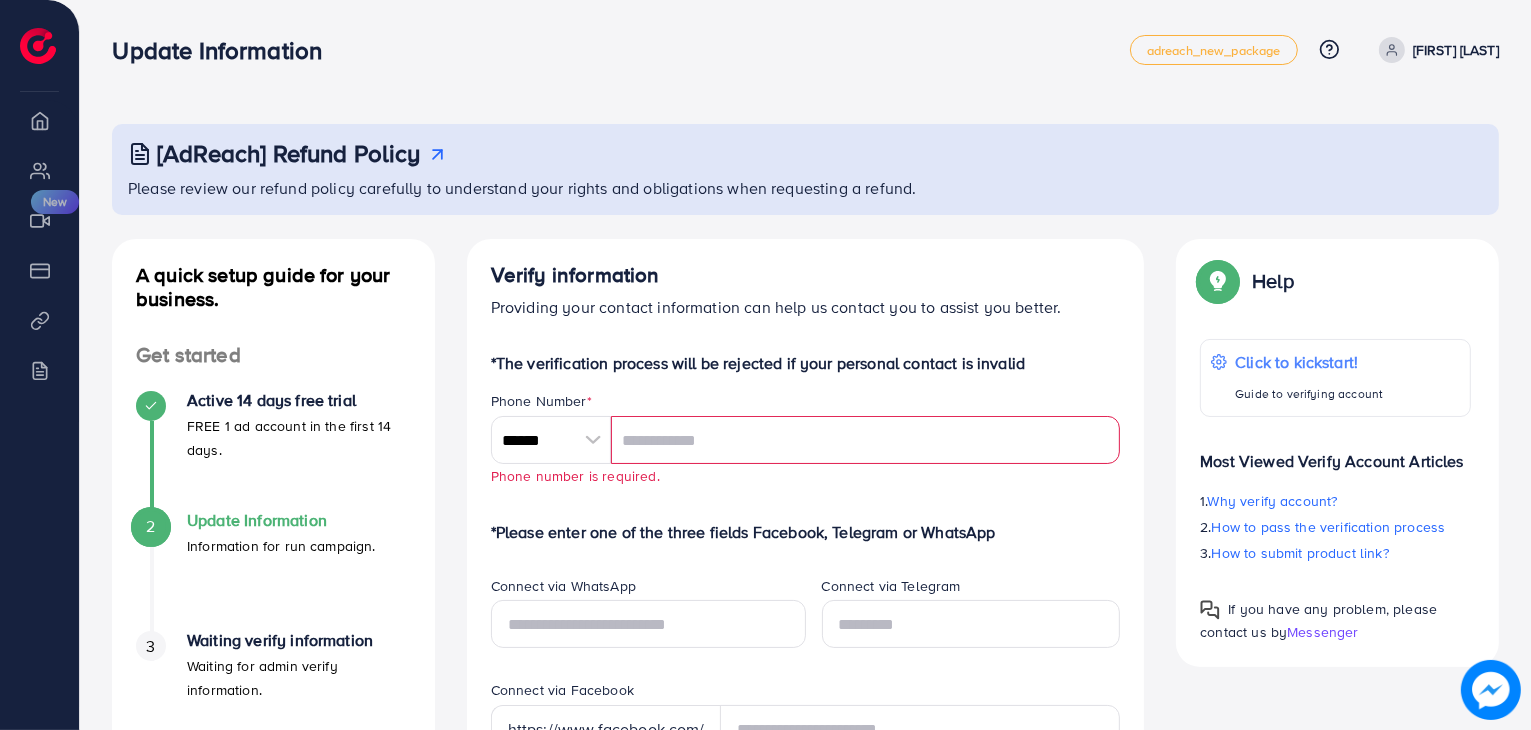 click at bounding box center (866, 440) 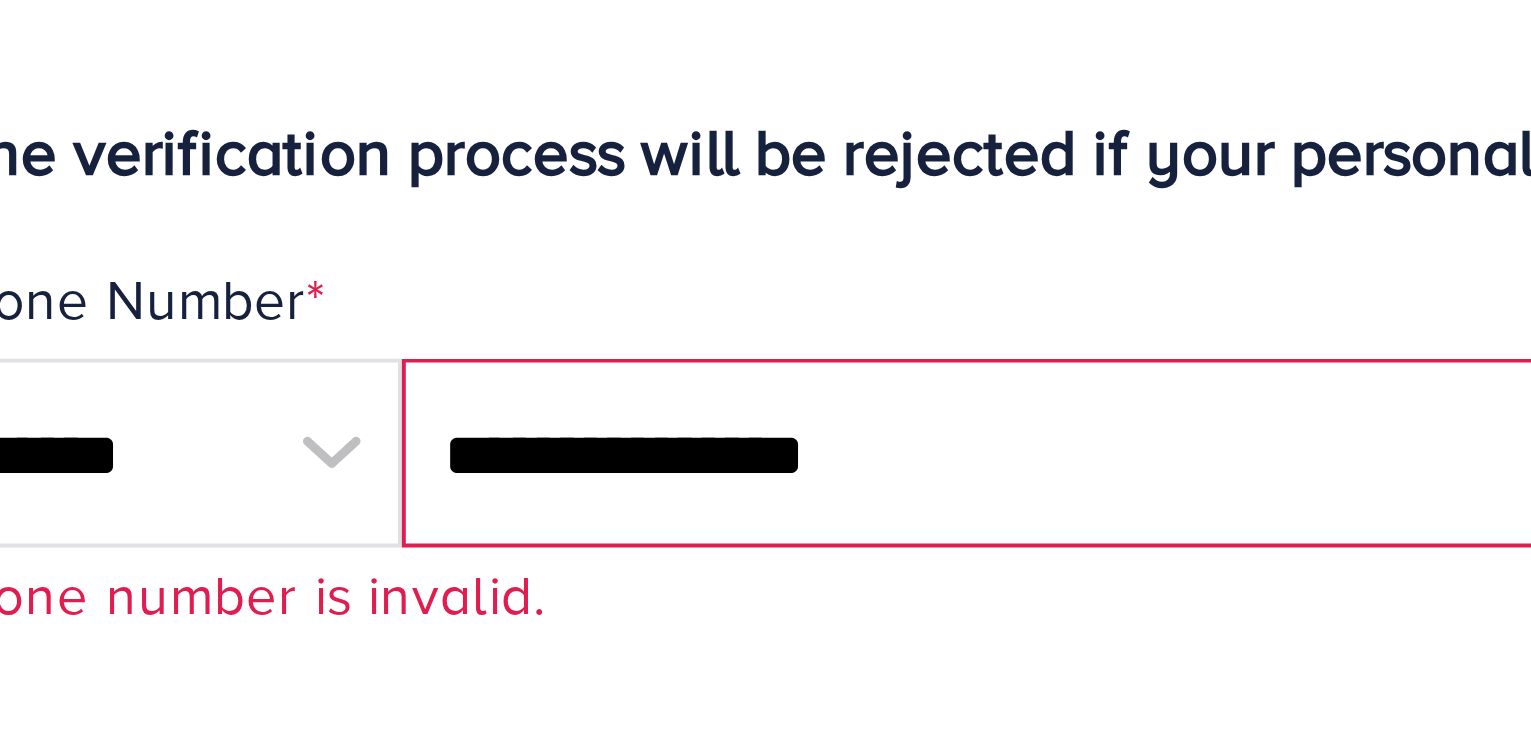 click on "**********" at bounding box center (866, 440) 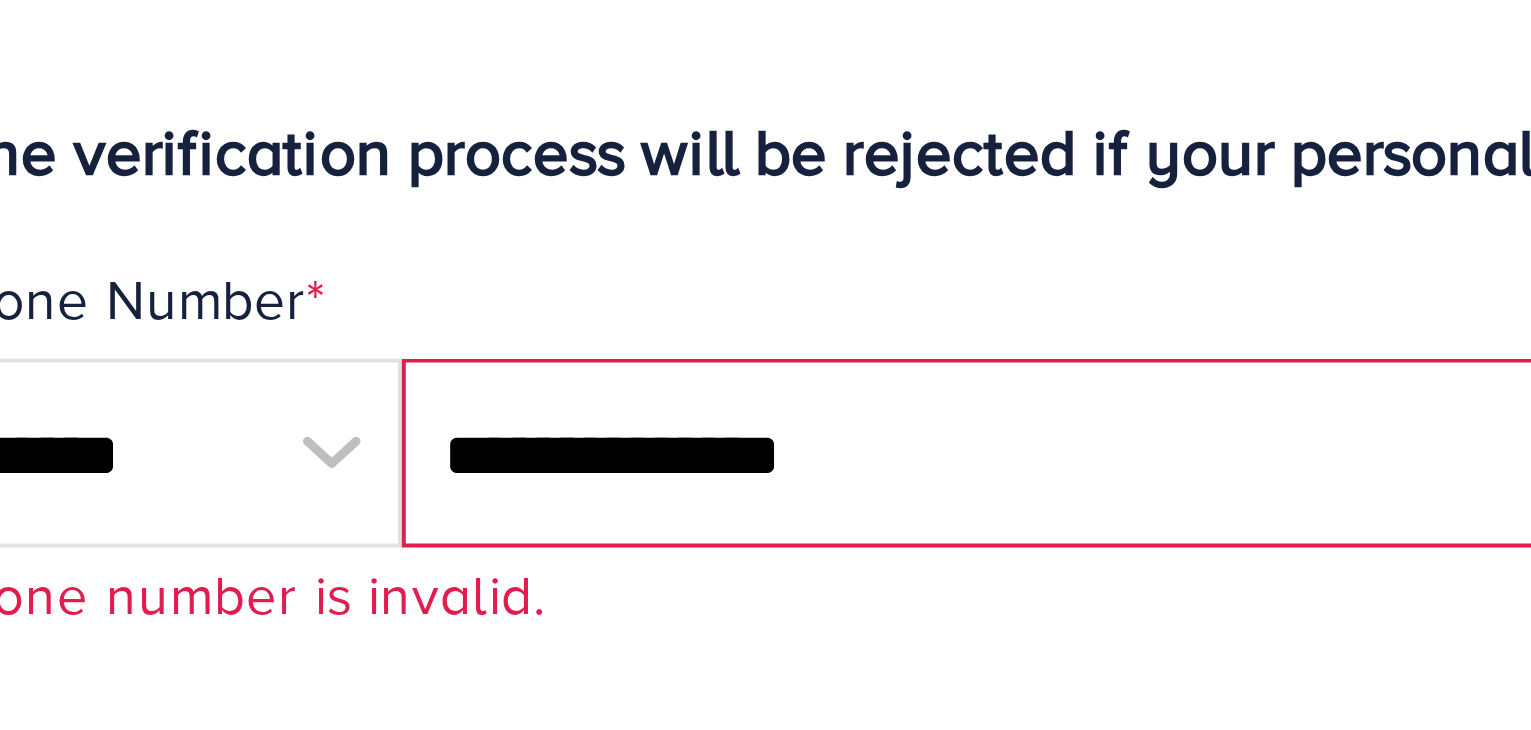 drag, startPoint x: 655, startPoint y: 440, endPoint x: 621, endPoint y: 439, distance: 34.0147 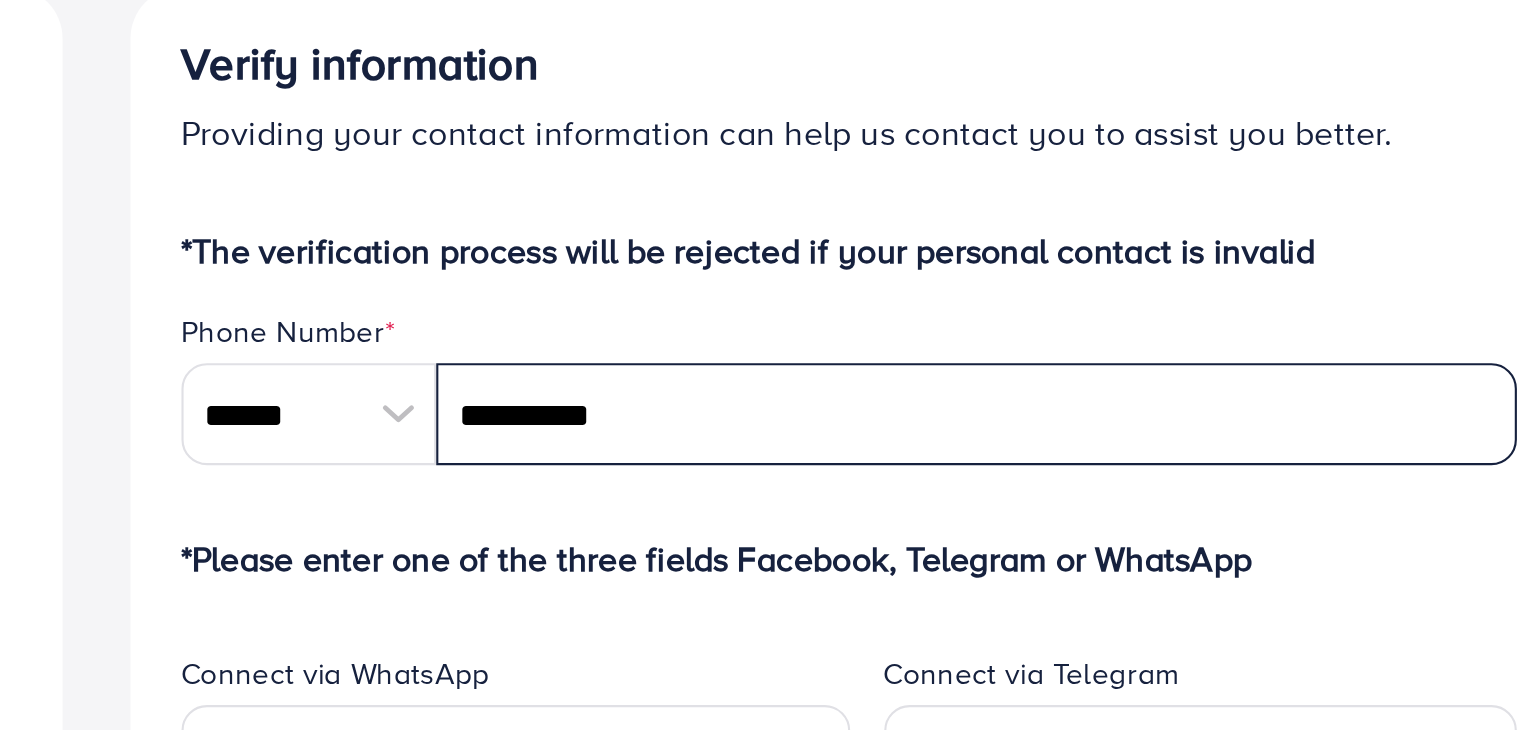 type on "**********" 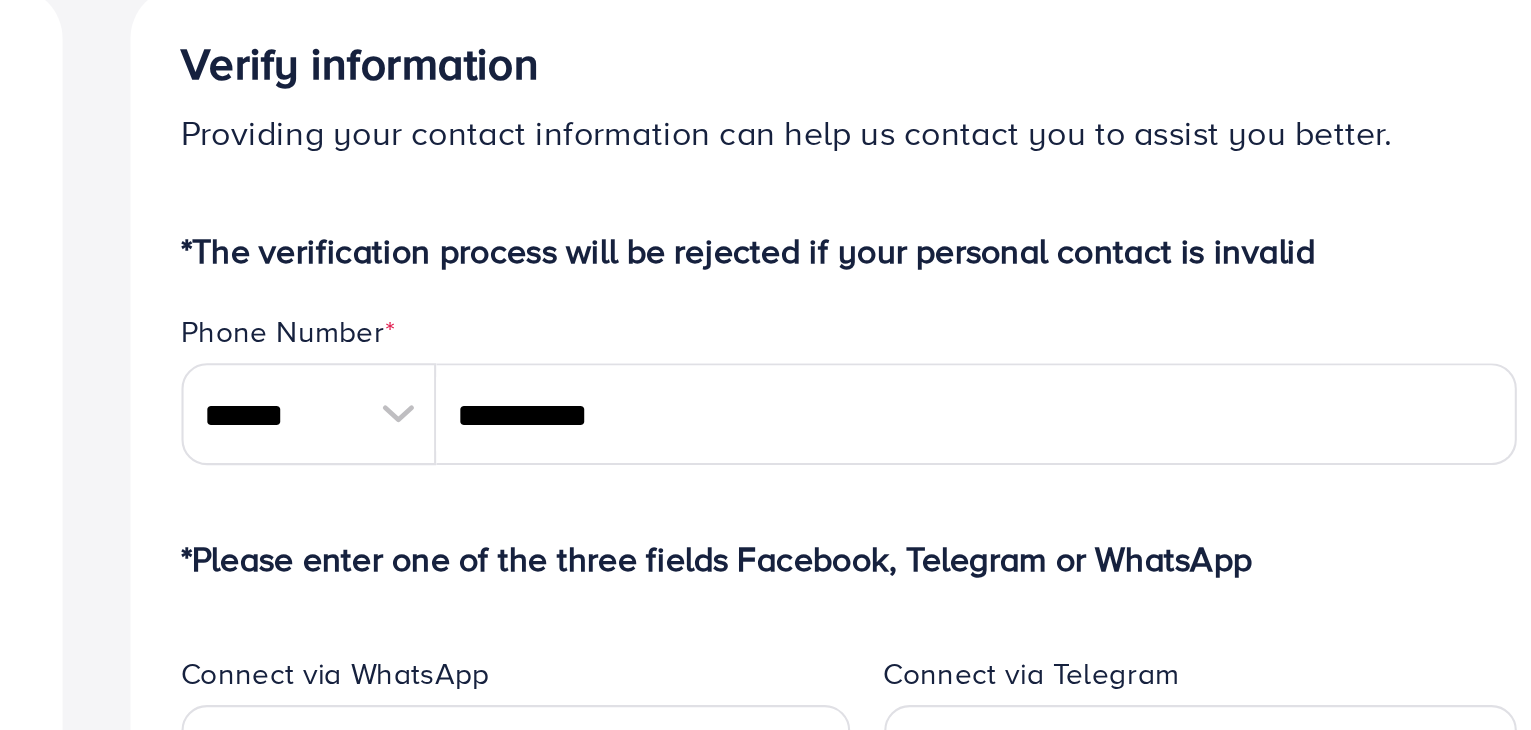click at bounding box center (593, 440) 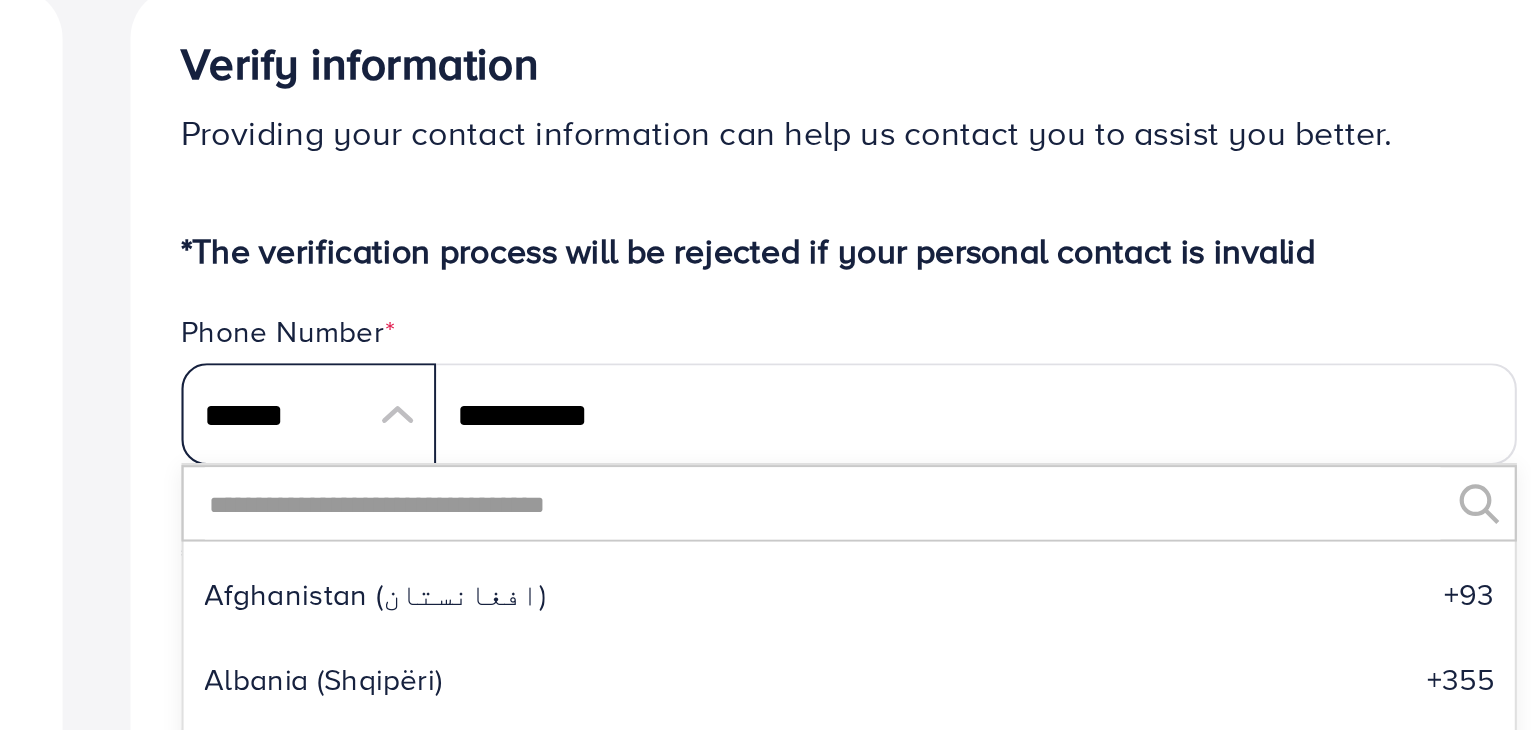 scroll, scrollTop: 9284, scrollLeft: 0, axis: vertical 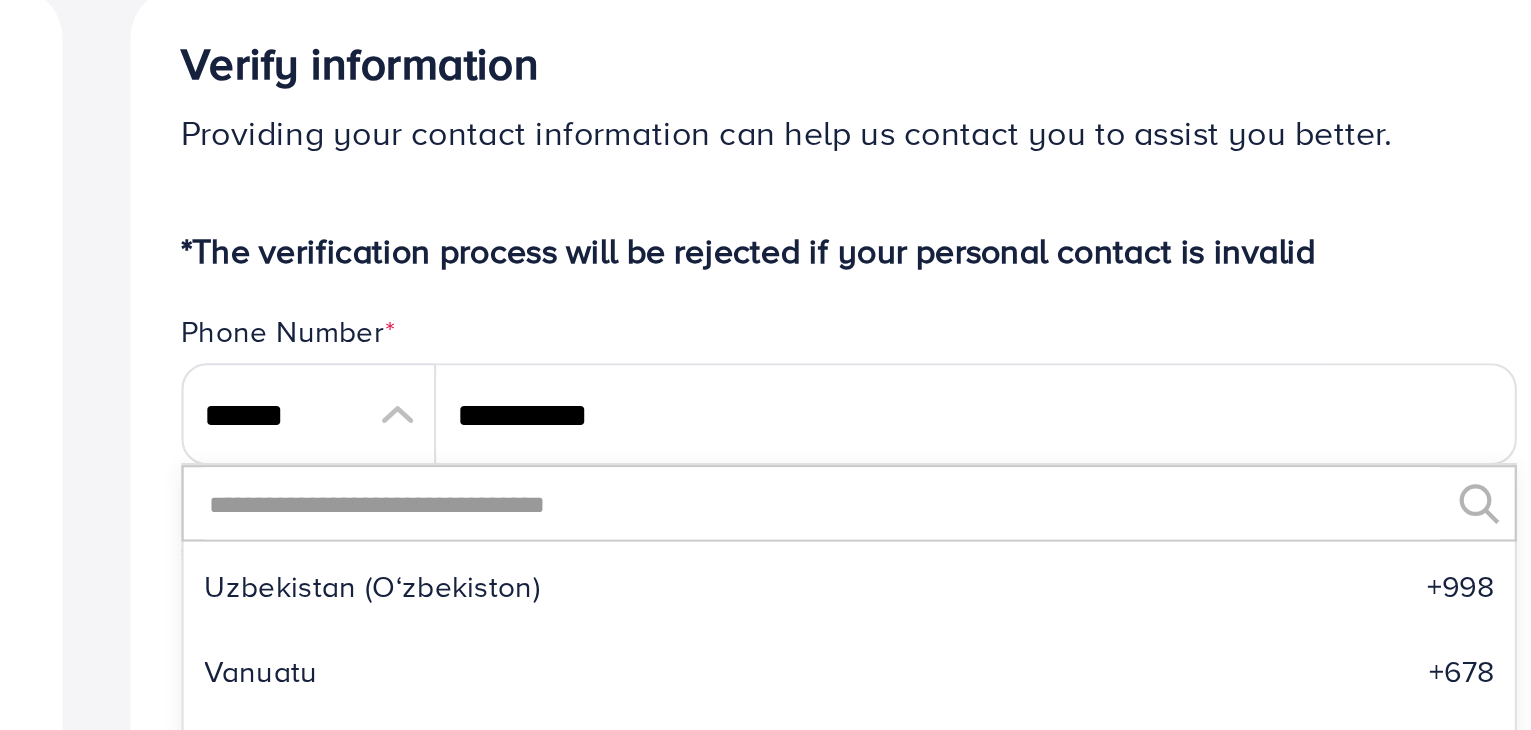 click at bounding box center [793, 482] 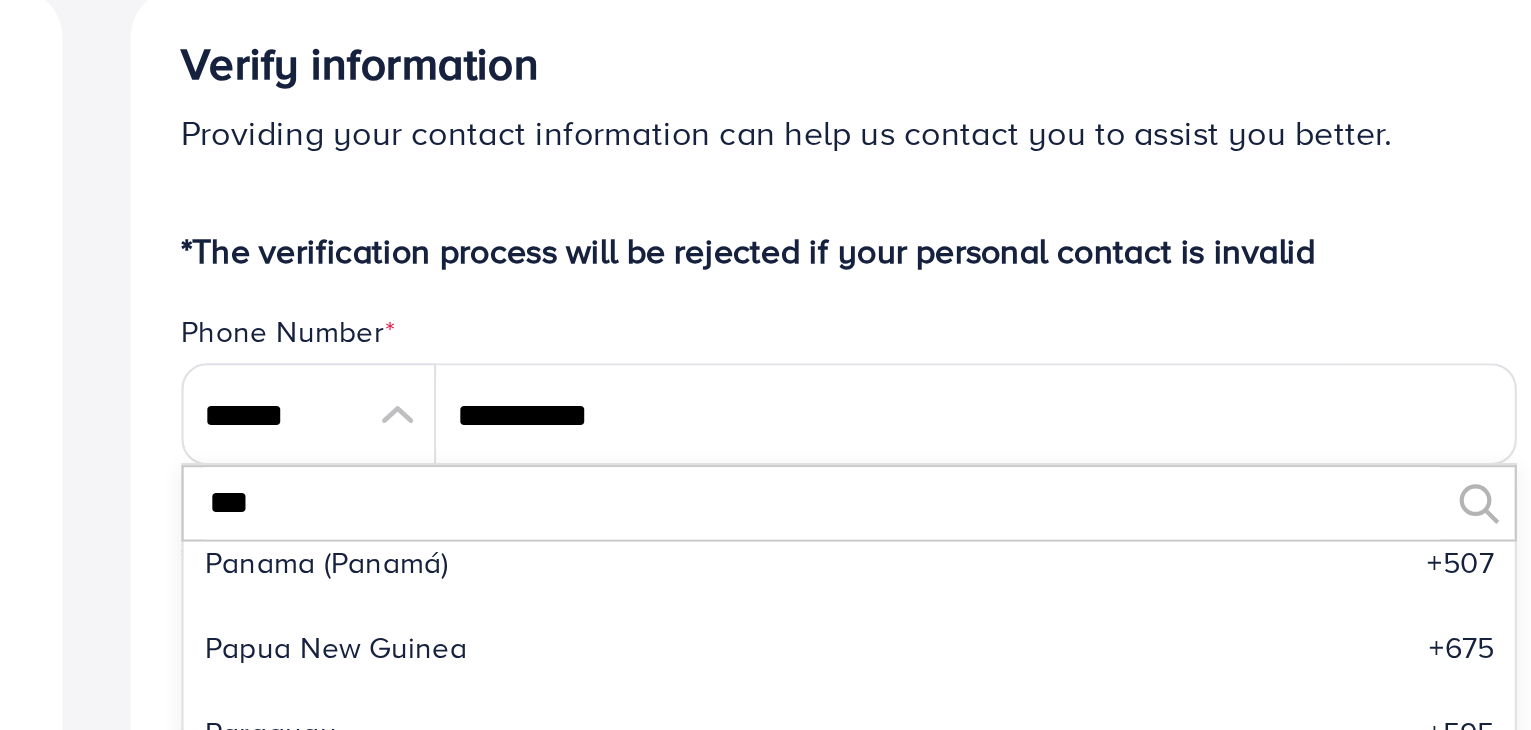 scroll, scrollTop: 0, scrollLeft: 0, axis: both 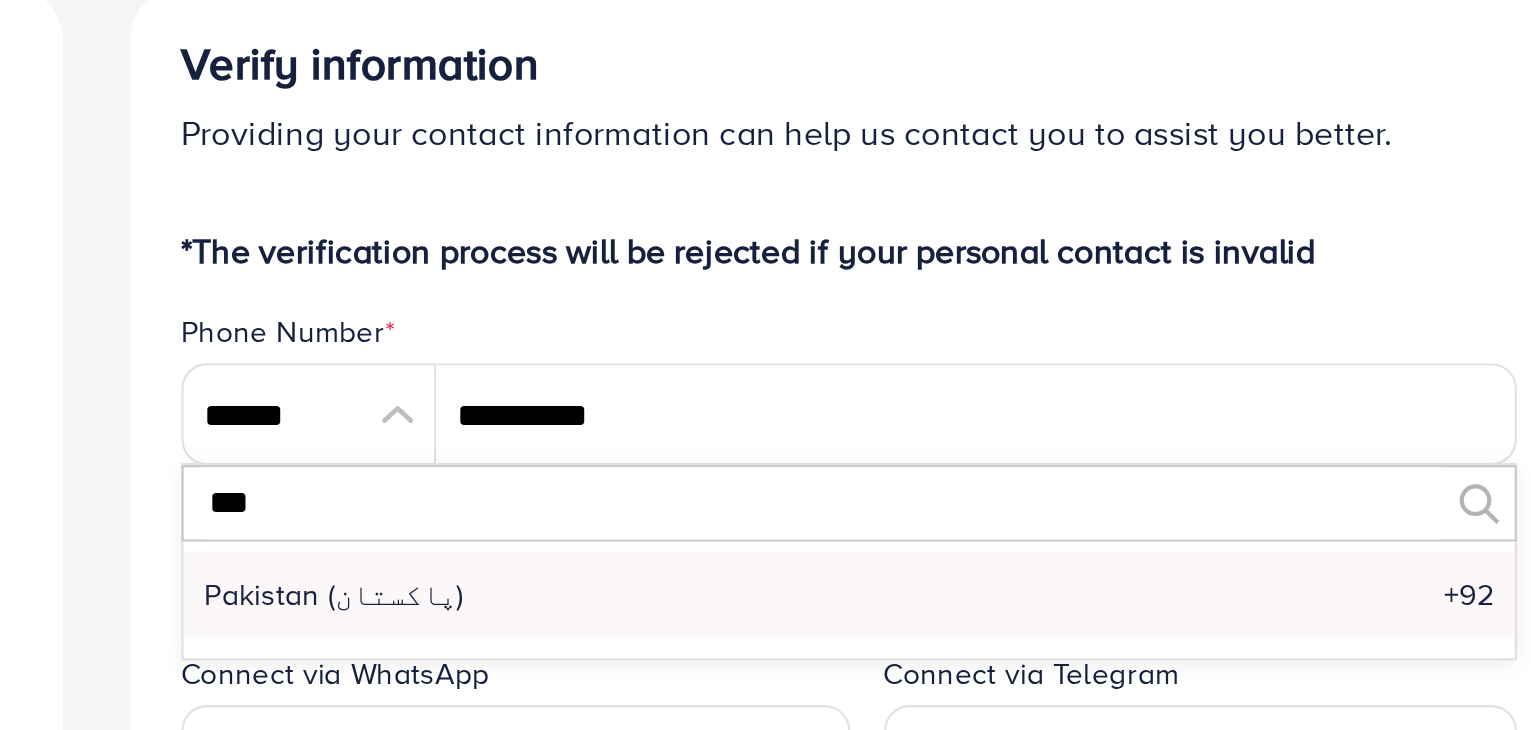 type on "***" 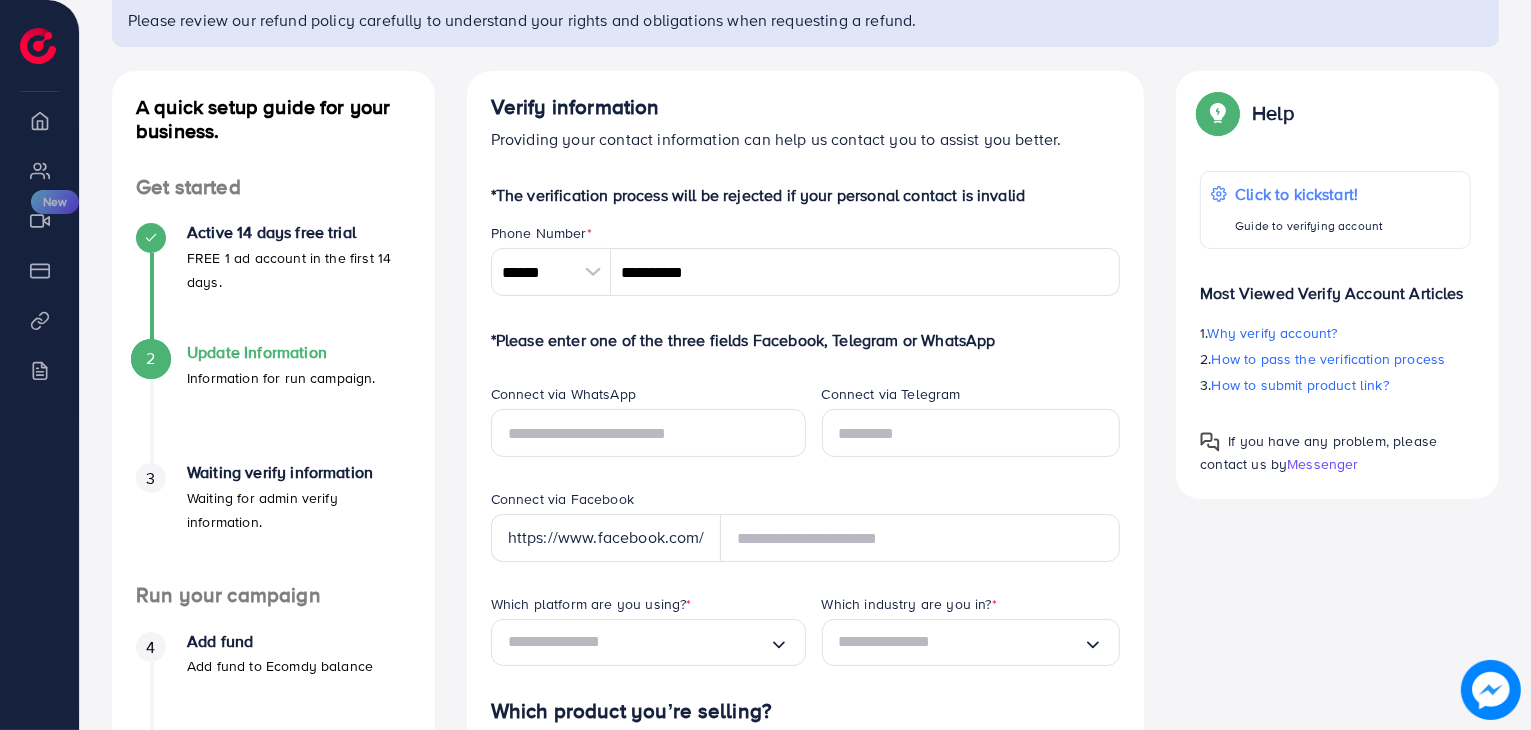 scroll, scrollTop: 171, scrollLeft: 0, axis: vertical 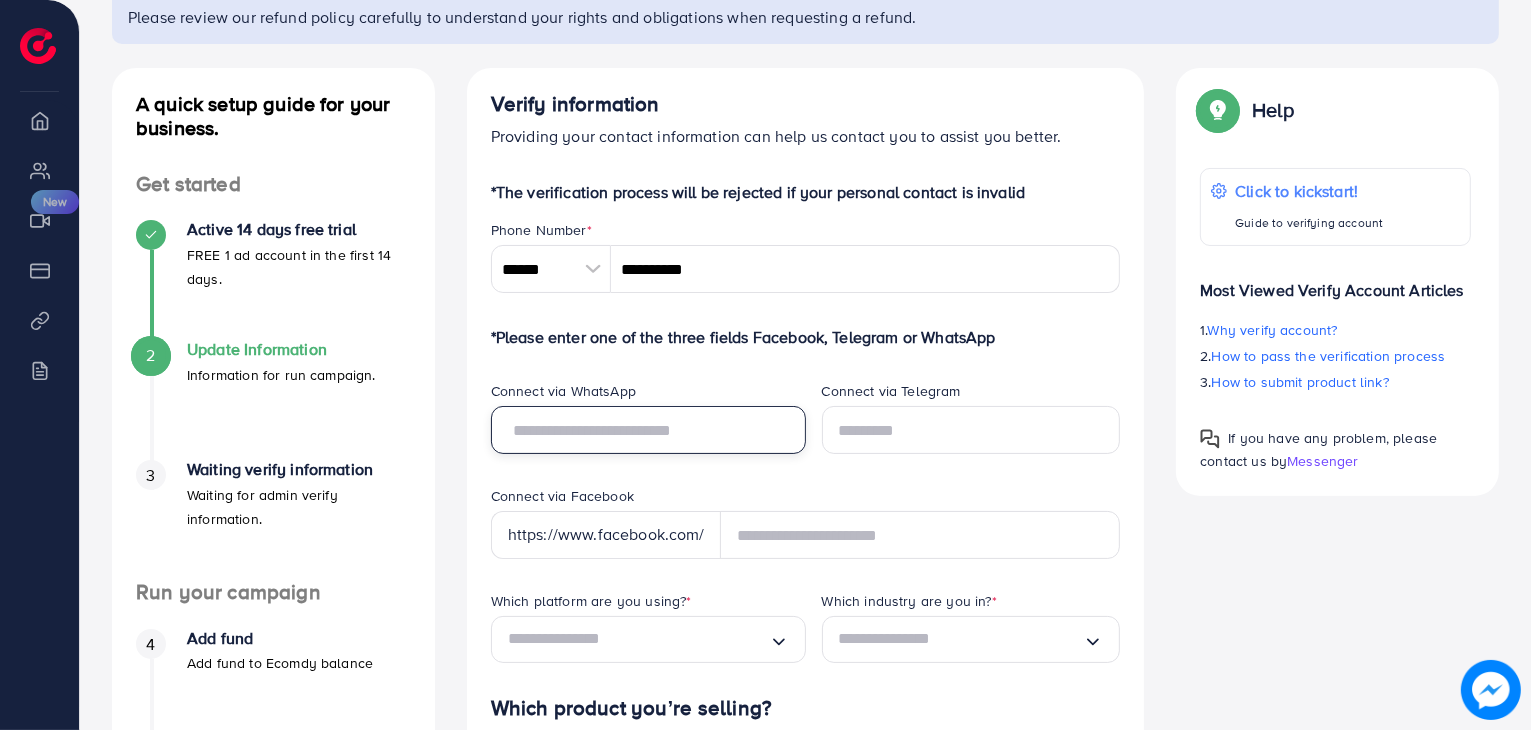 click at bounding box center [648, 430] 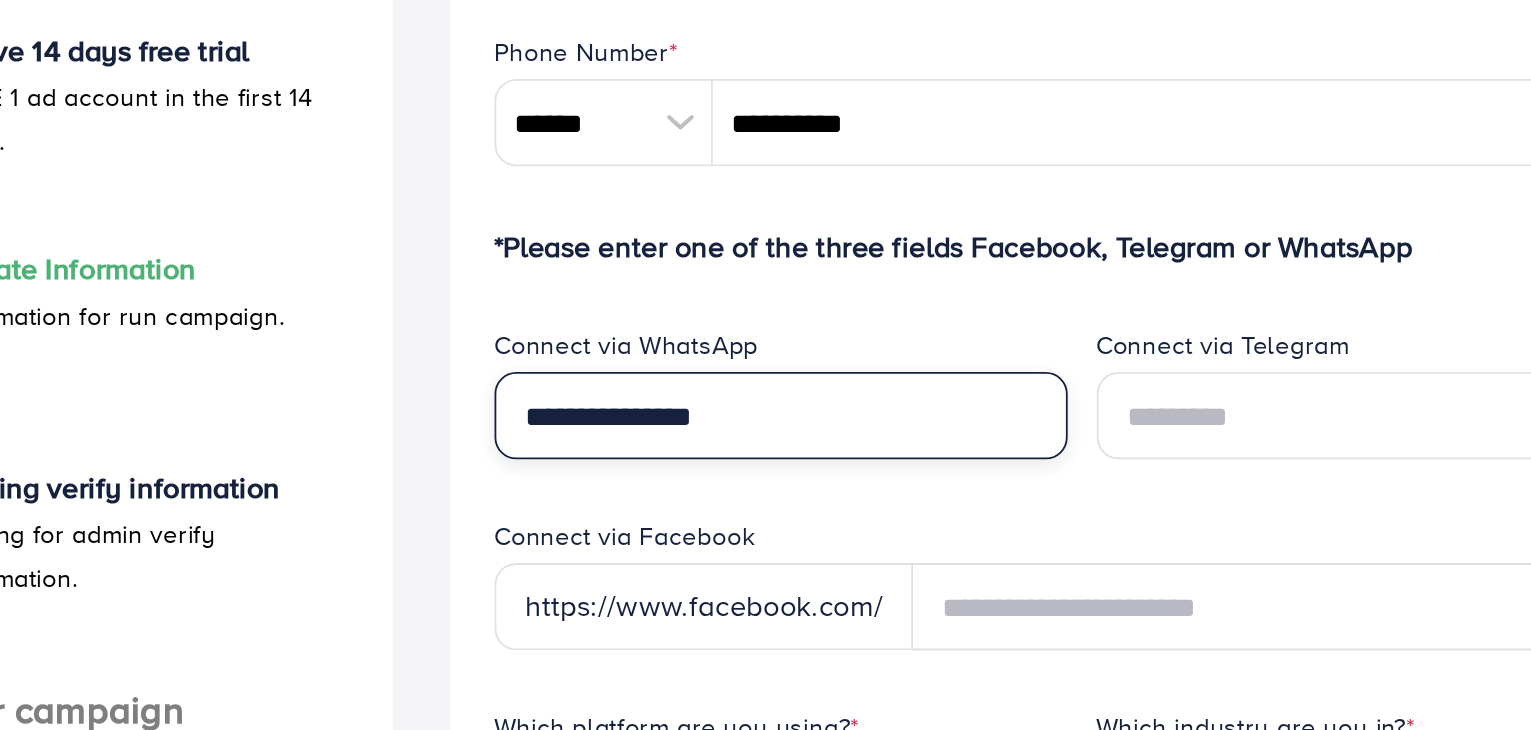 scroll, scrollTop: 171, scrollLeft: 0, axis: vertical 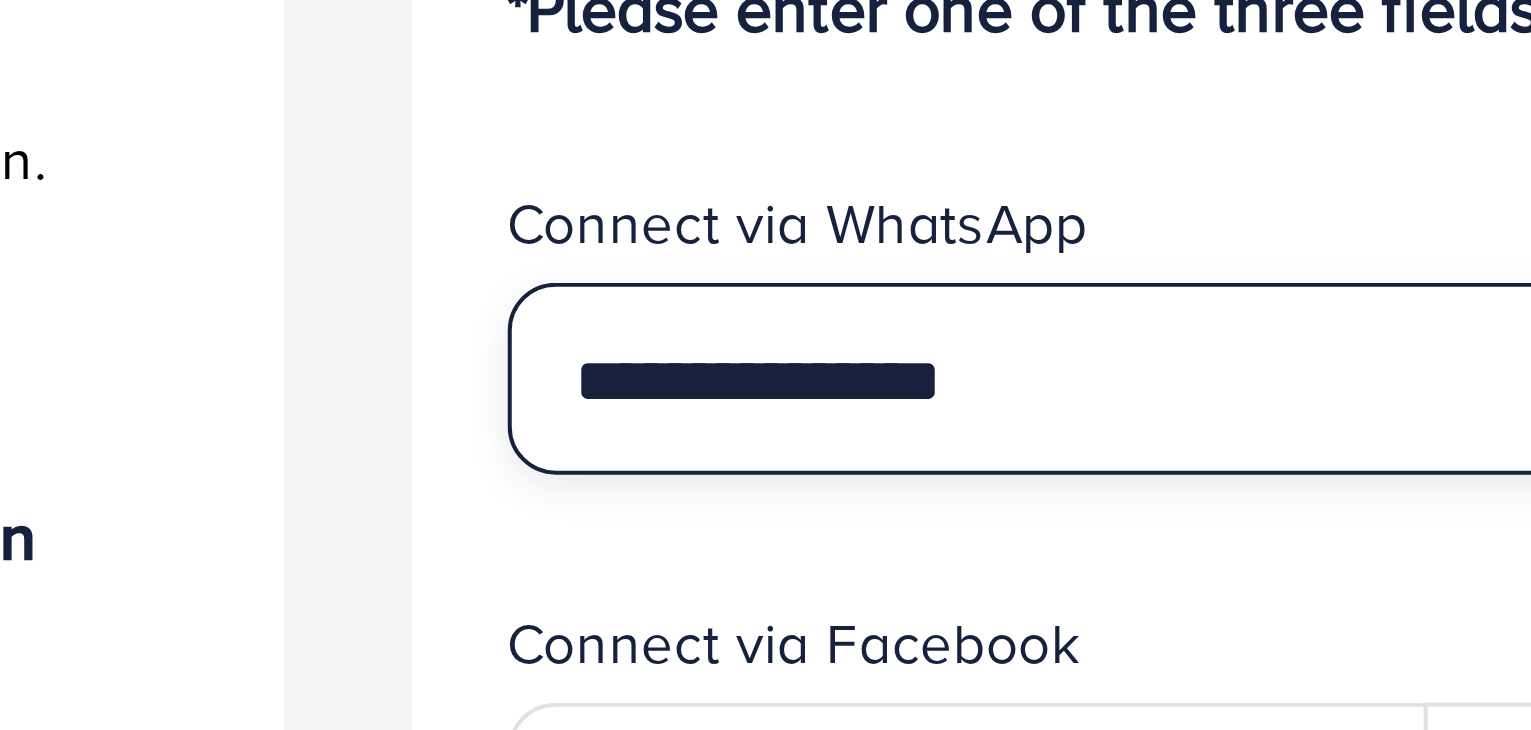 click on "**********" at bounding box center [648, 430] 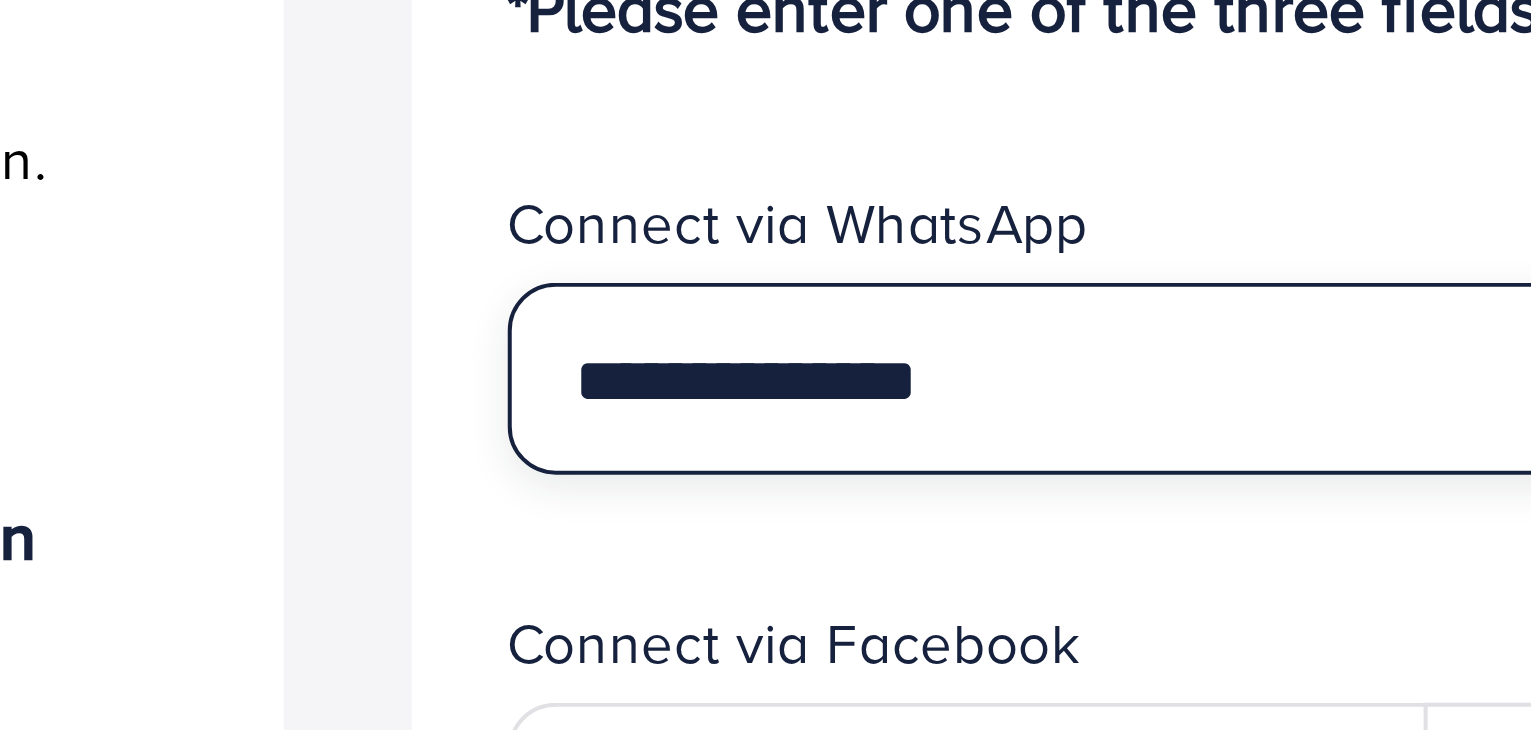 click on "**********" at bounding box center (648, 430) 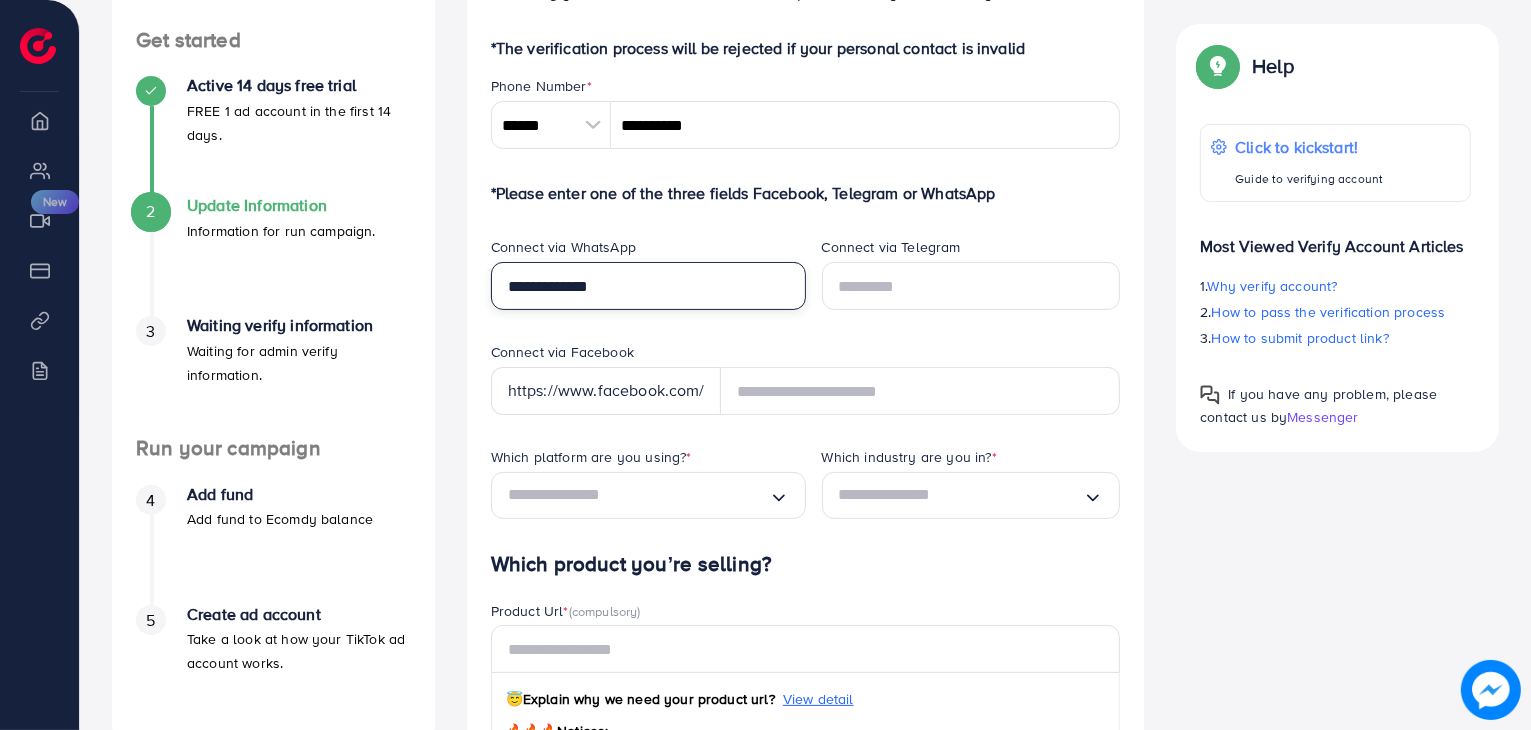 scroll, scrollTop: 318, scrollLeft: 0, axis: vertical 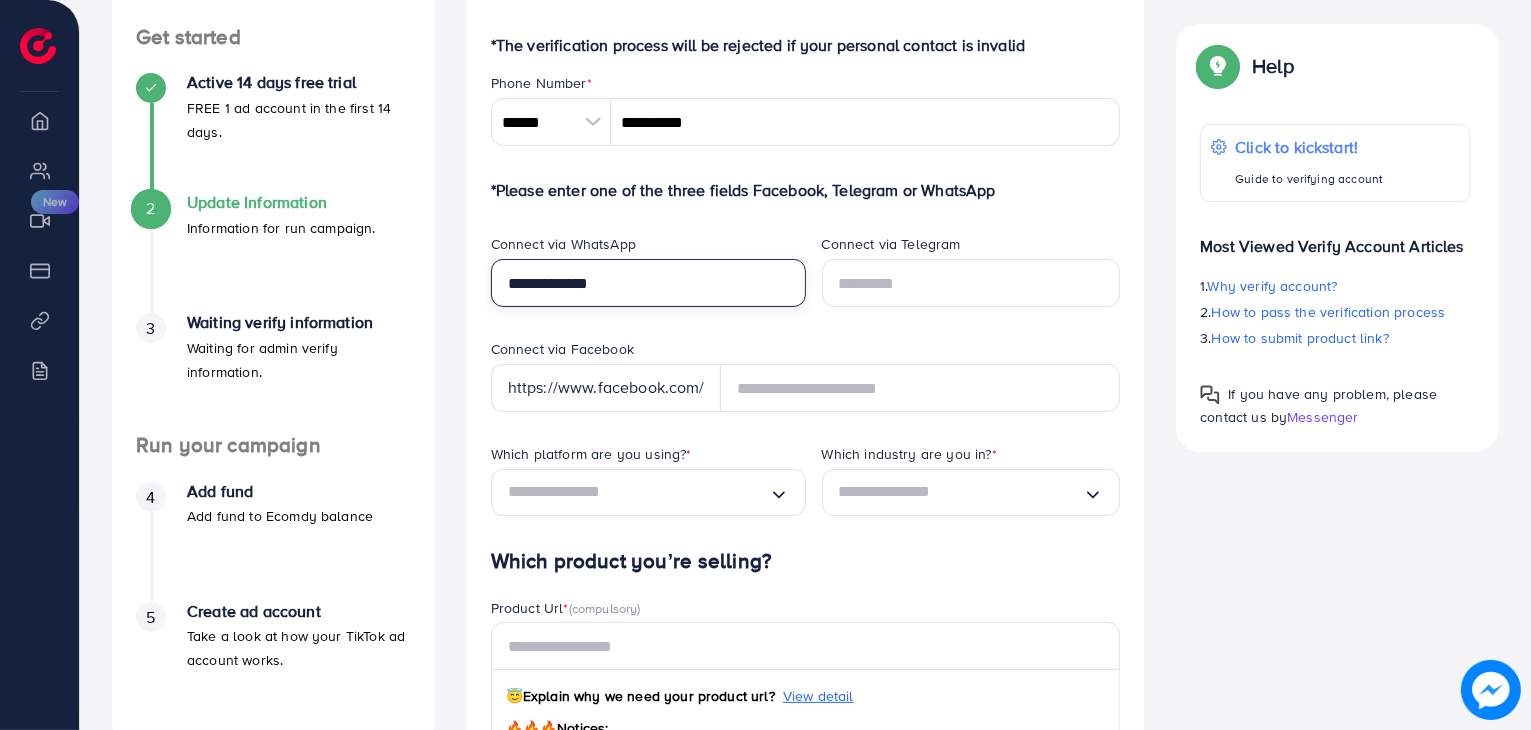 type on "**********" 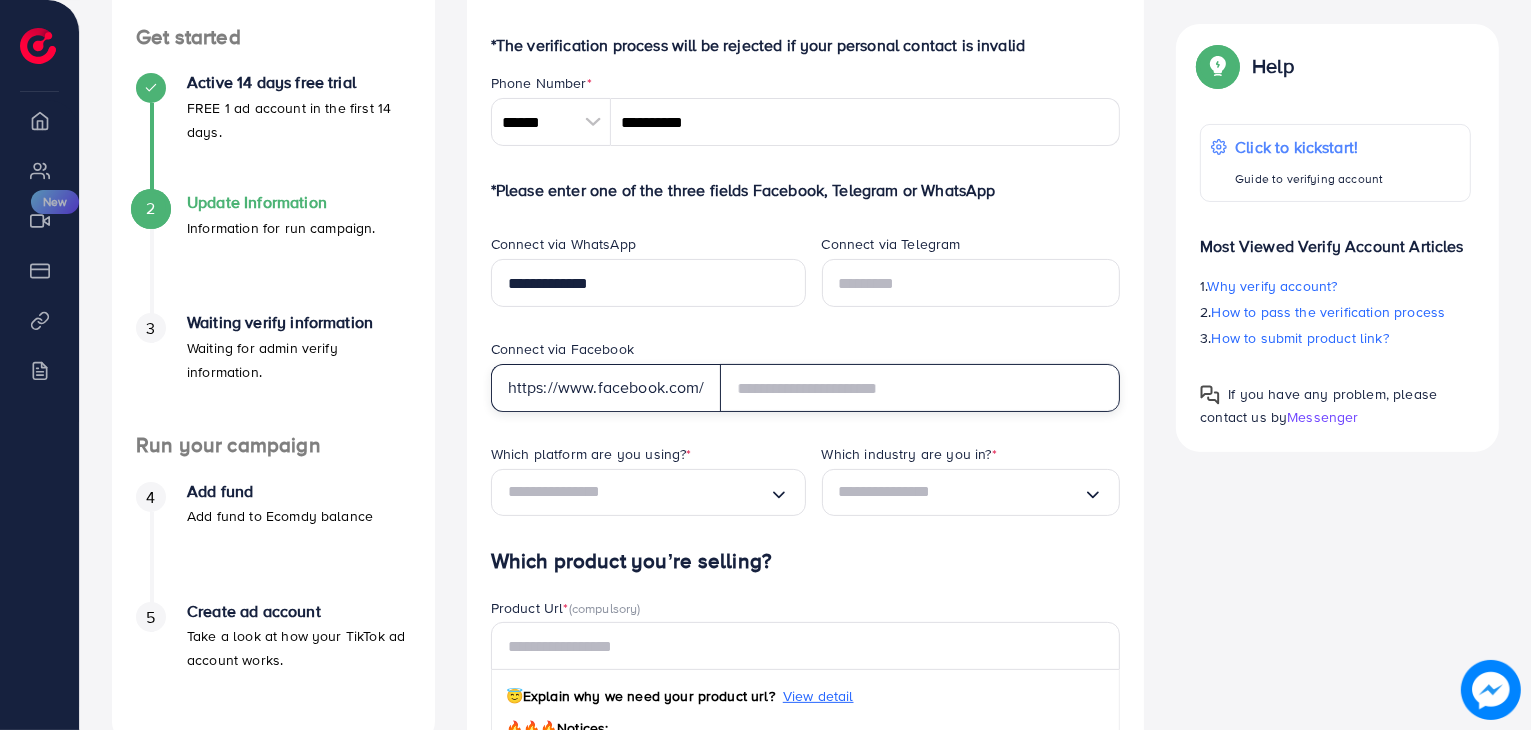 click at bounding box center [920, 388] 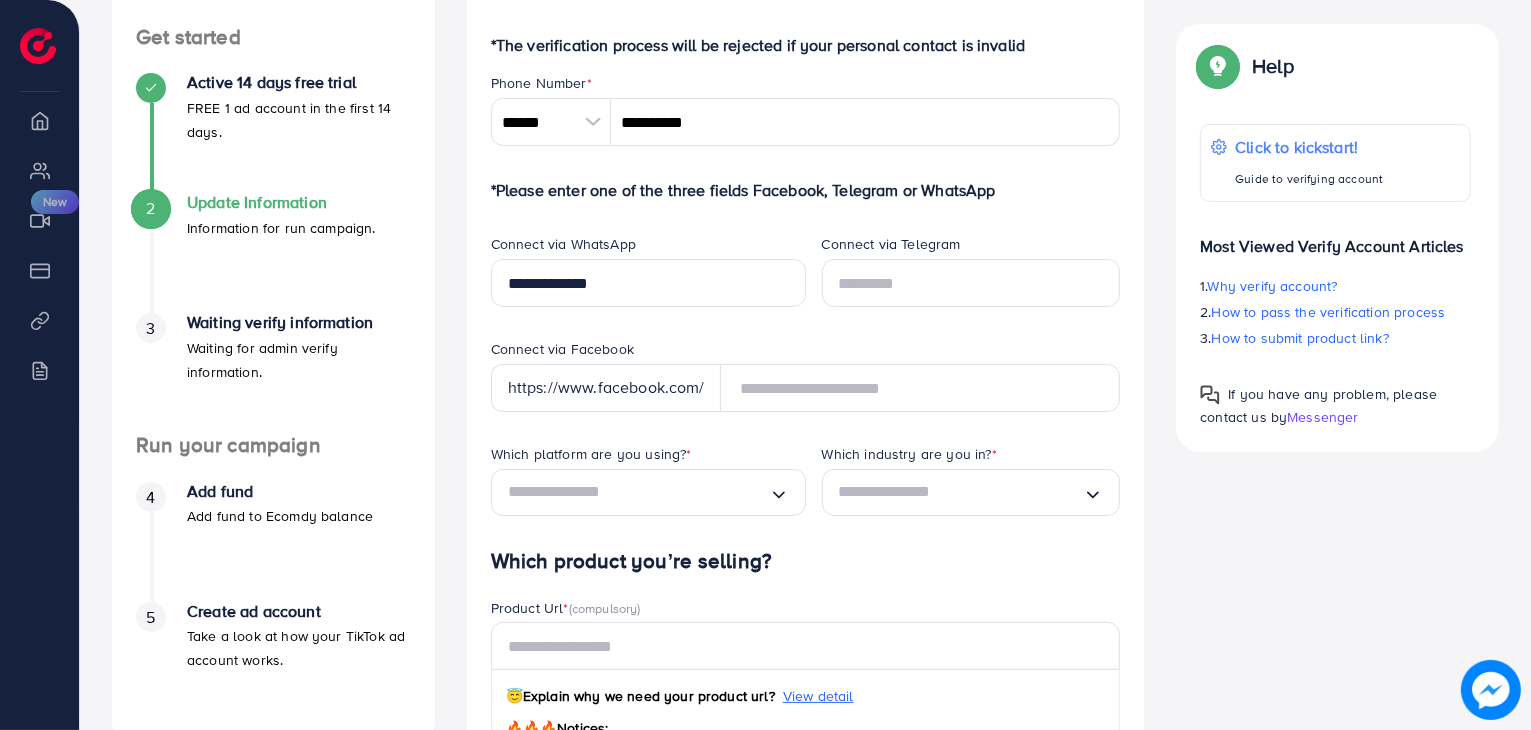 click on "**********" at bounding box center [640, 286] 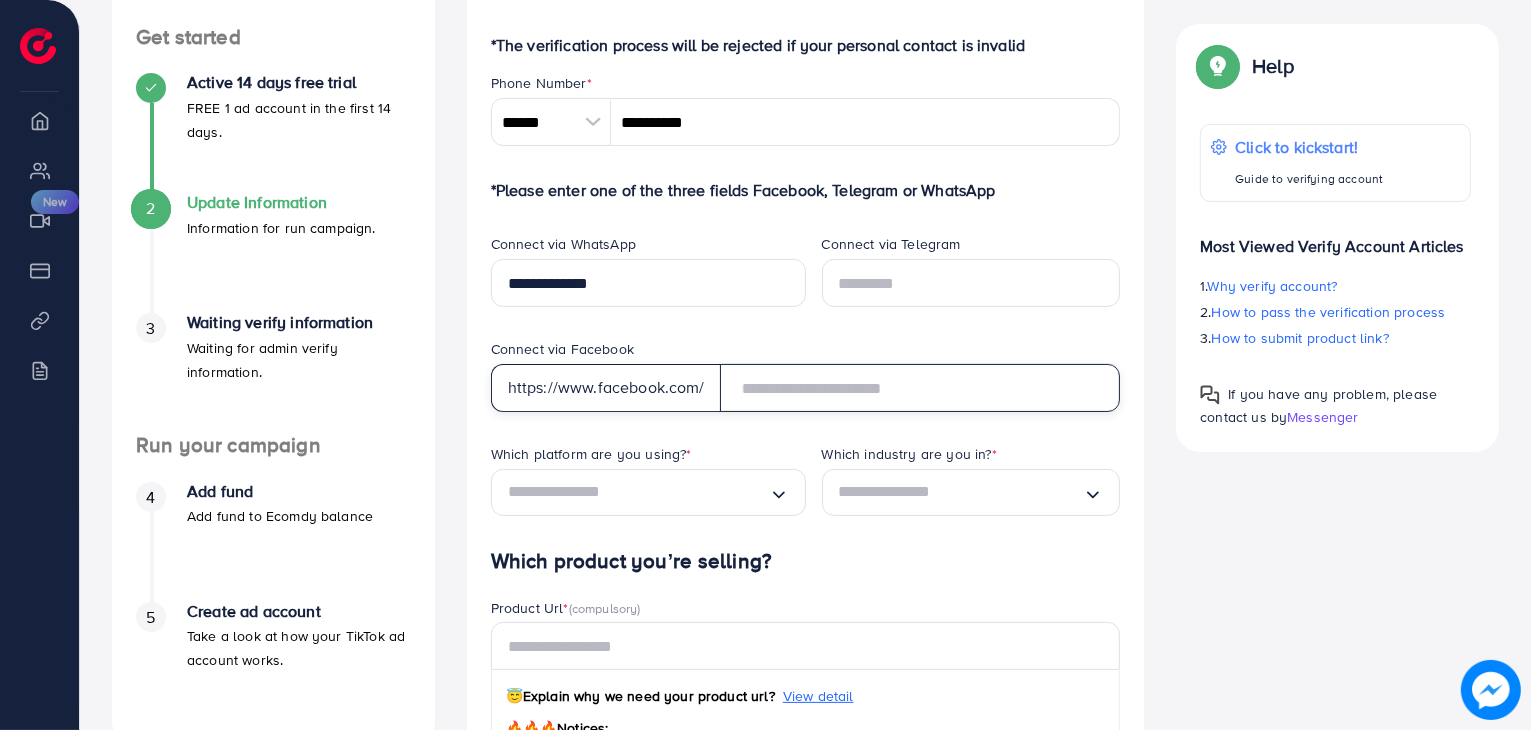 click at bounding box center [920, 388] 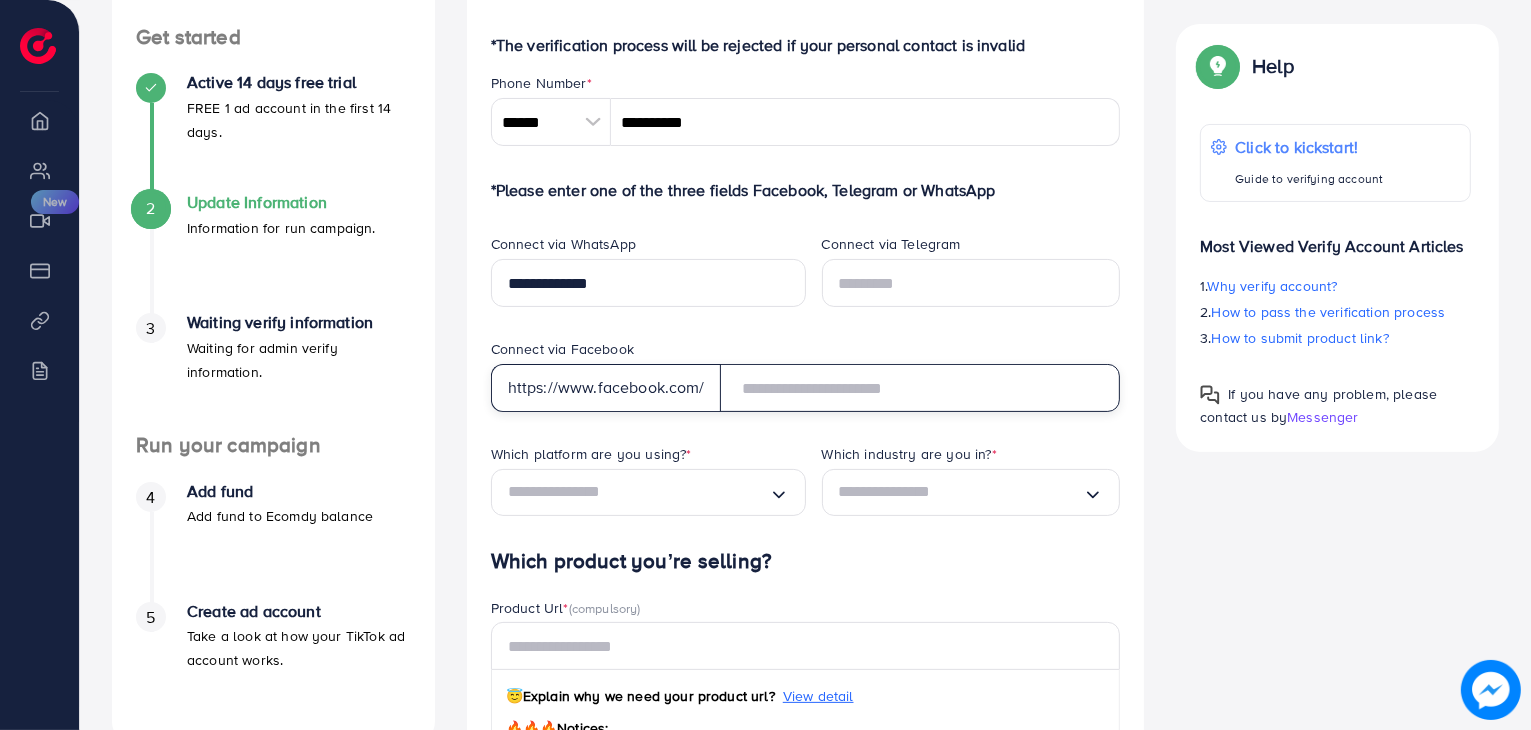 click at bounding box center (920, 388) 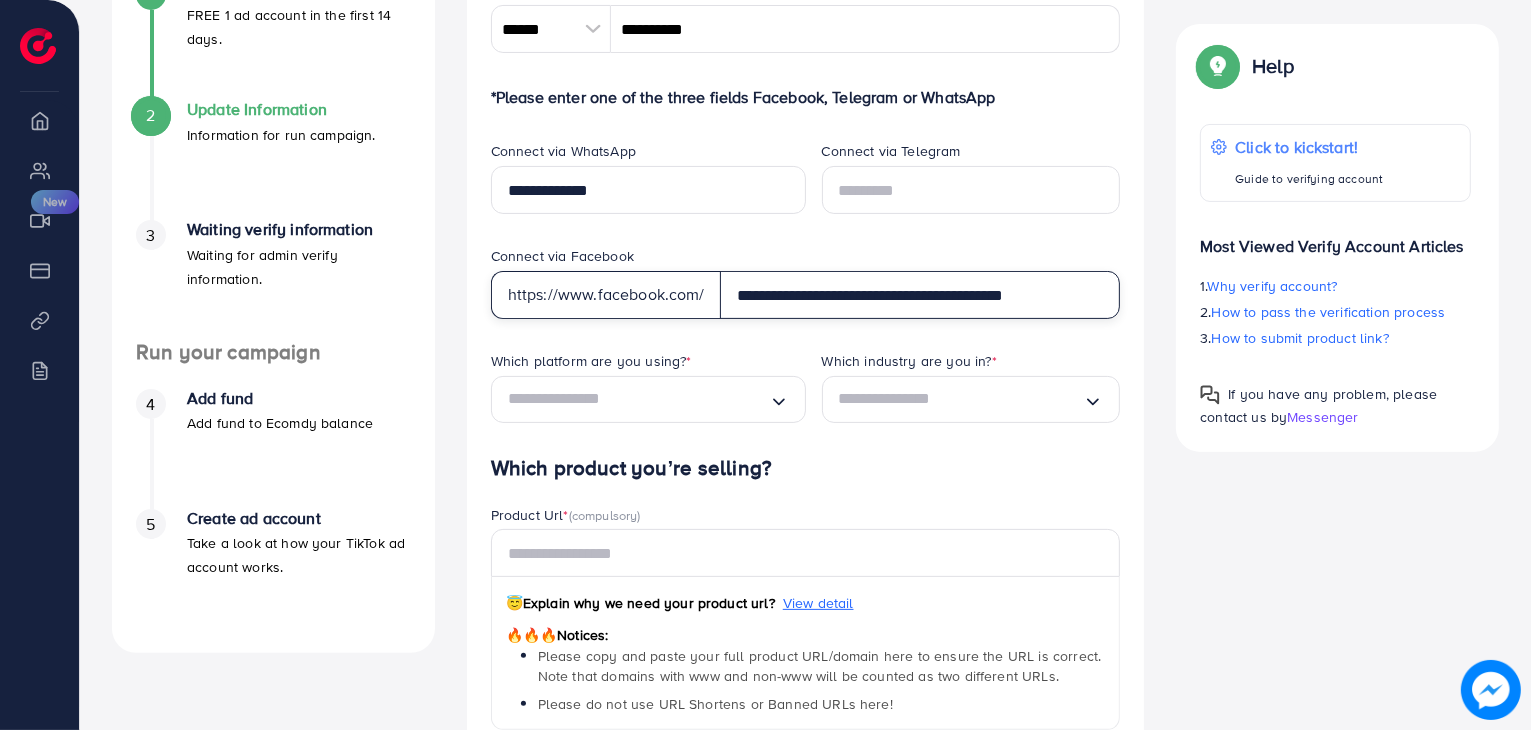 scroll, scrollTop: 414, scrollLeft: 0, axis: vertical 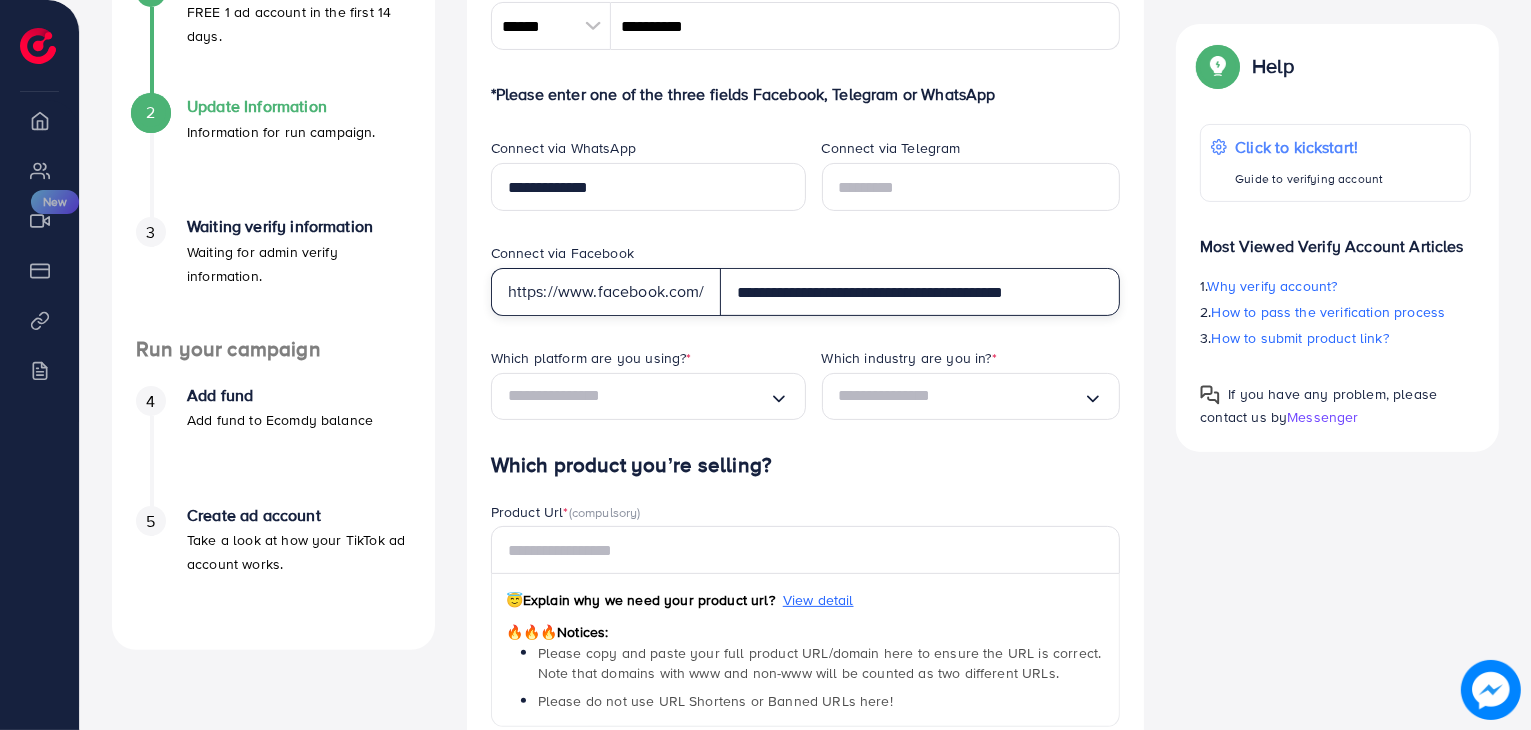 type on "**********" 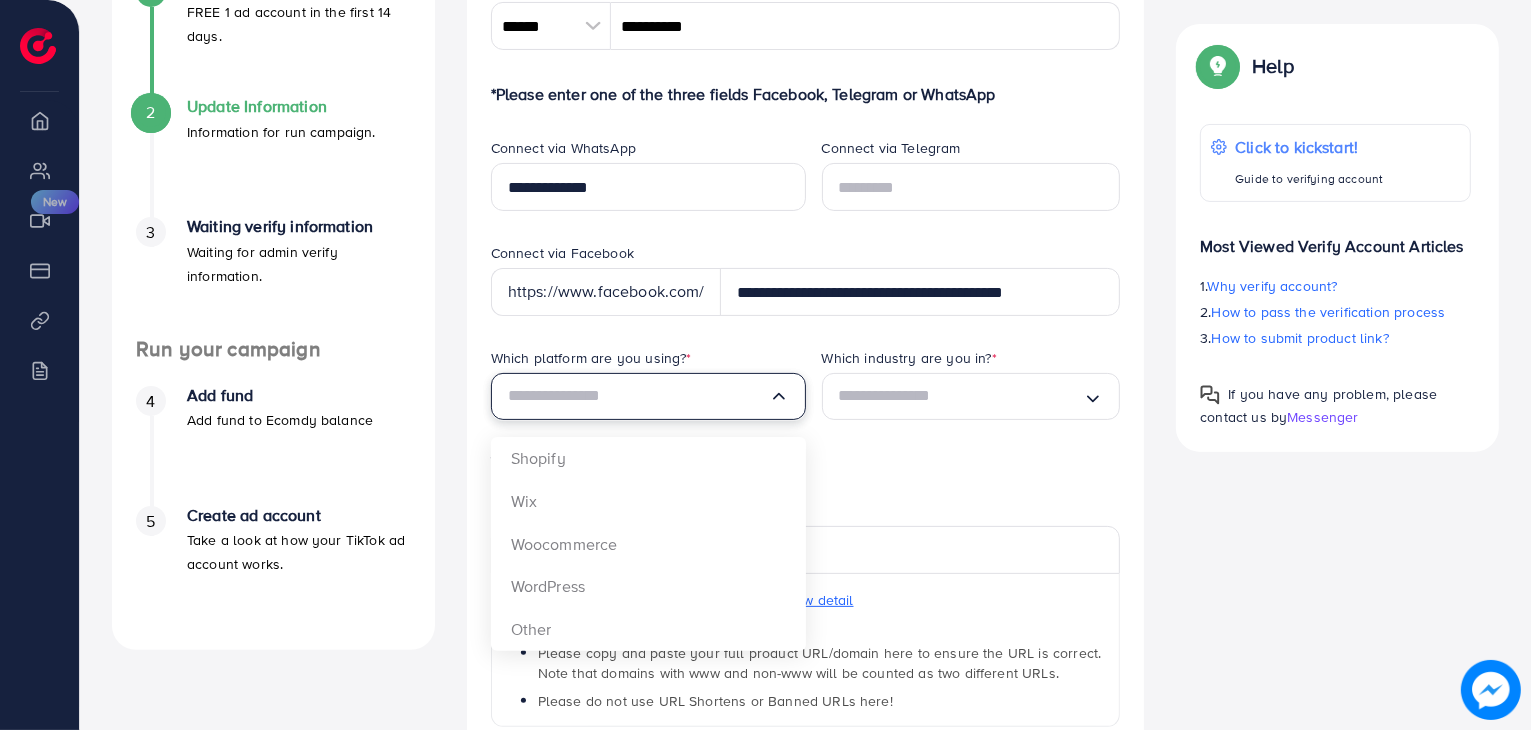 click at bounding box center (638, 396) 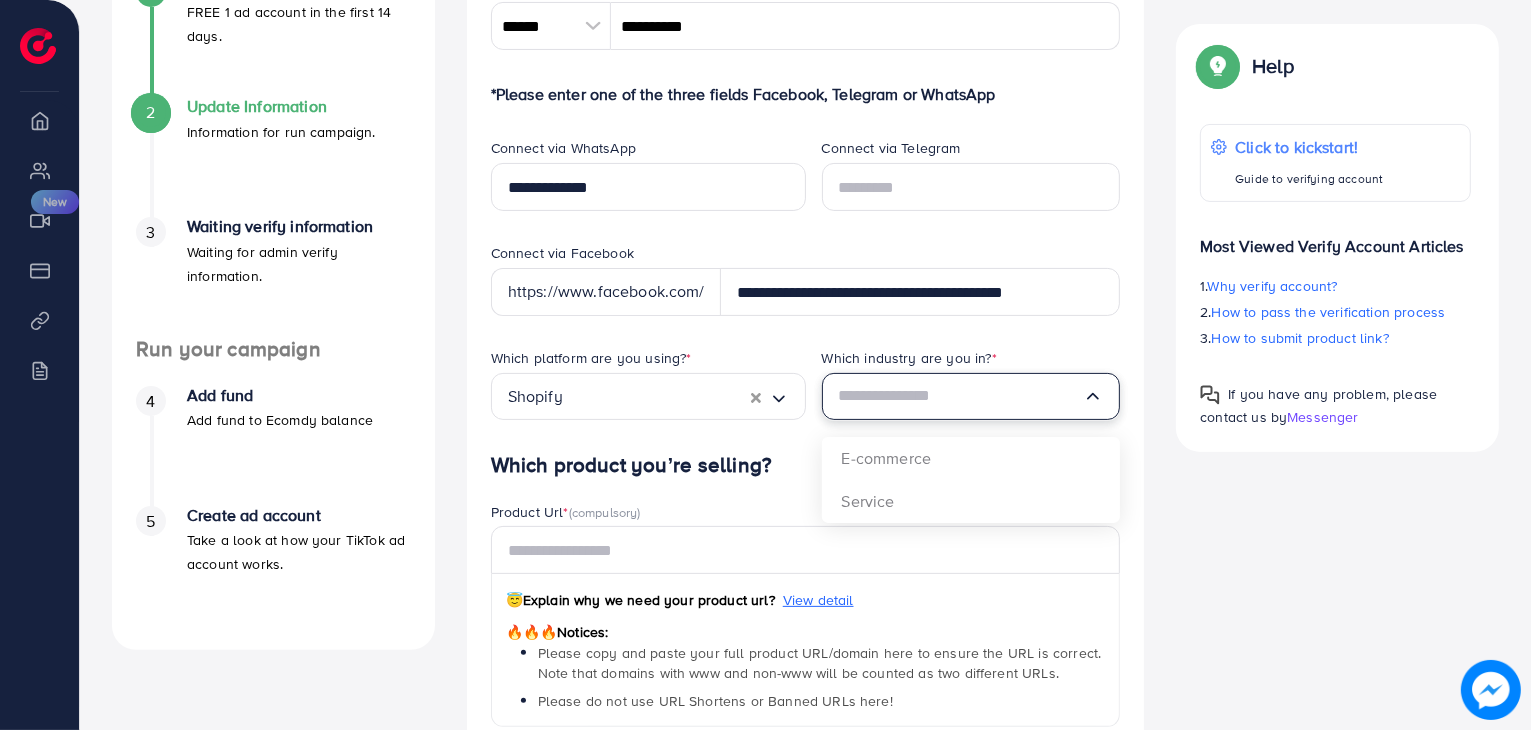 click at bounding box center [961, 396] 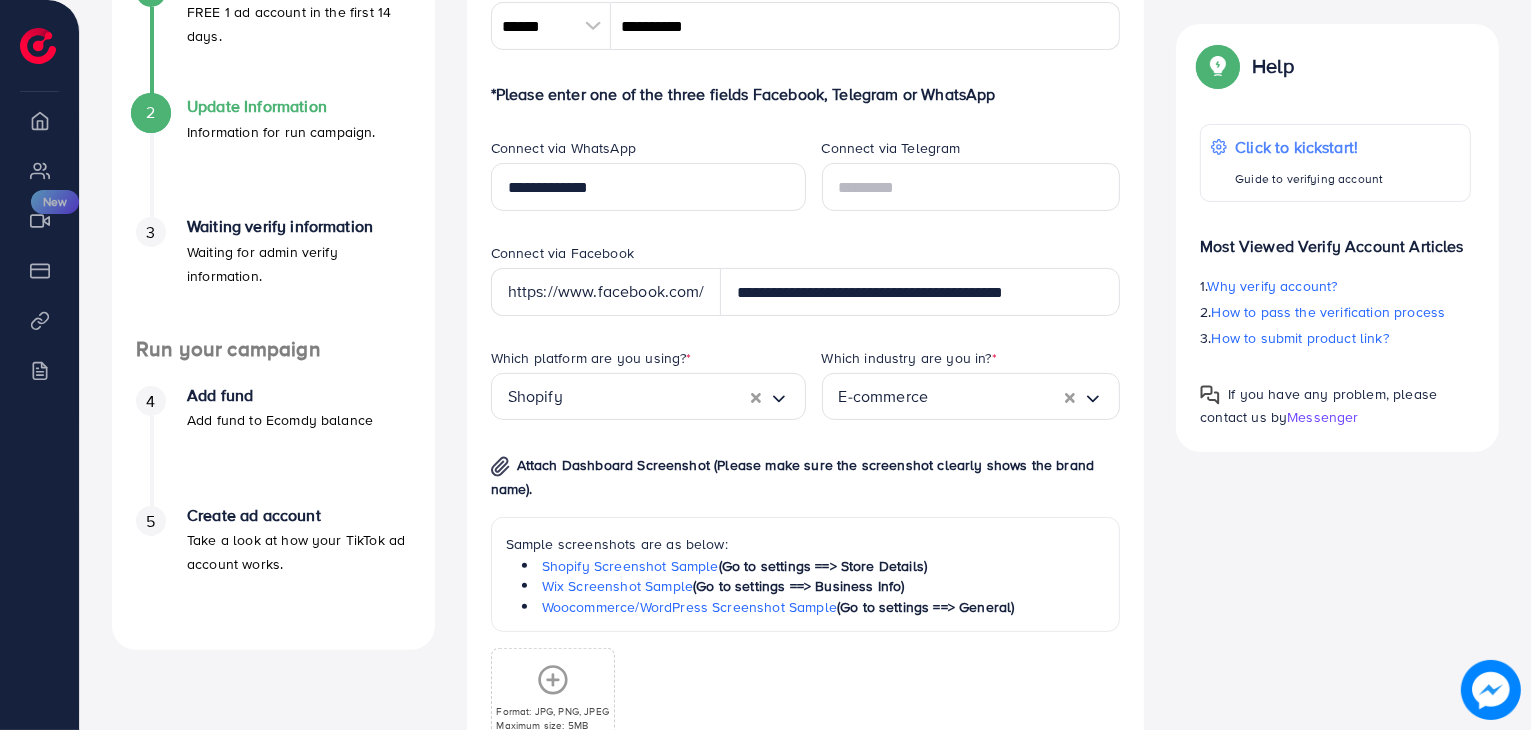 click on "Which platform are you using?  *
Shopify
Loading...      Which industry are you in?  *
E-commerce
Loading...
E-commerce
Service
Attach Dashboard Screenshot (Please make sure the screenshot clearly shows the brand name).  Sample screenshots are as below:   Shopify Screenshot Sample   (Go to settings ==> Store Details)   Wix Screenshot Sample   (Go to settings ==> Business Info)   Woocommerce/WordPress Screenshot Sample   (Go to settings ==> General)   Format: JPG, PNG, JPEG   Maximum size: 5MB" at bounding box center (806, 564) 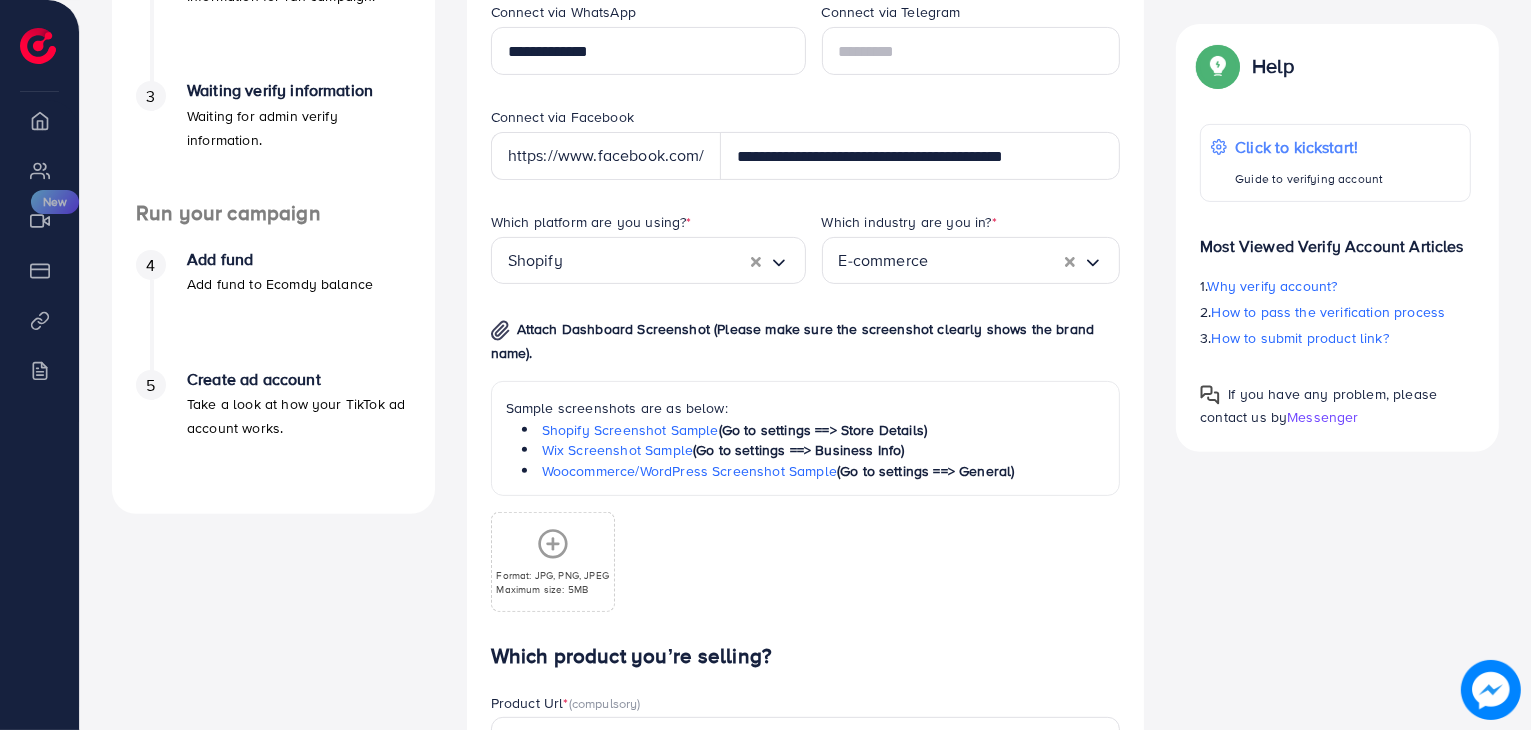 scroll, scrollTop: 590, scrollLeft: 0, axis: vertical 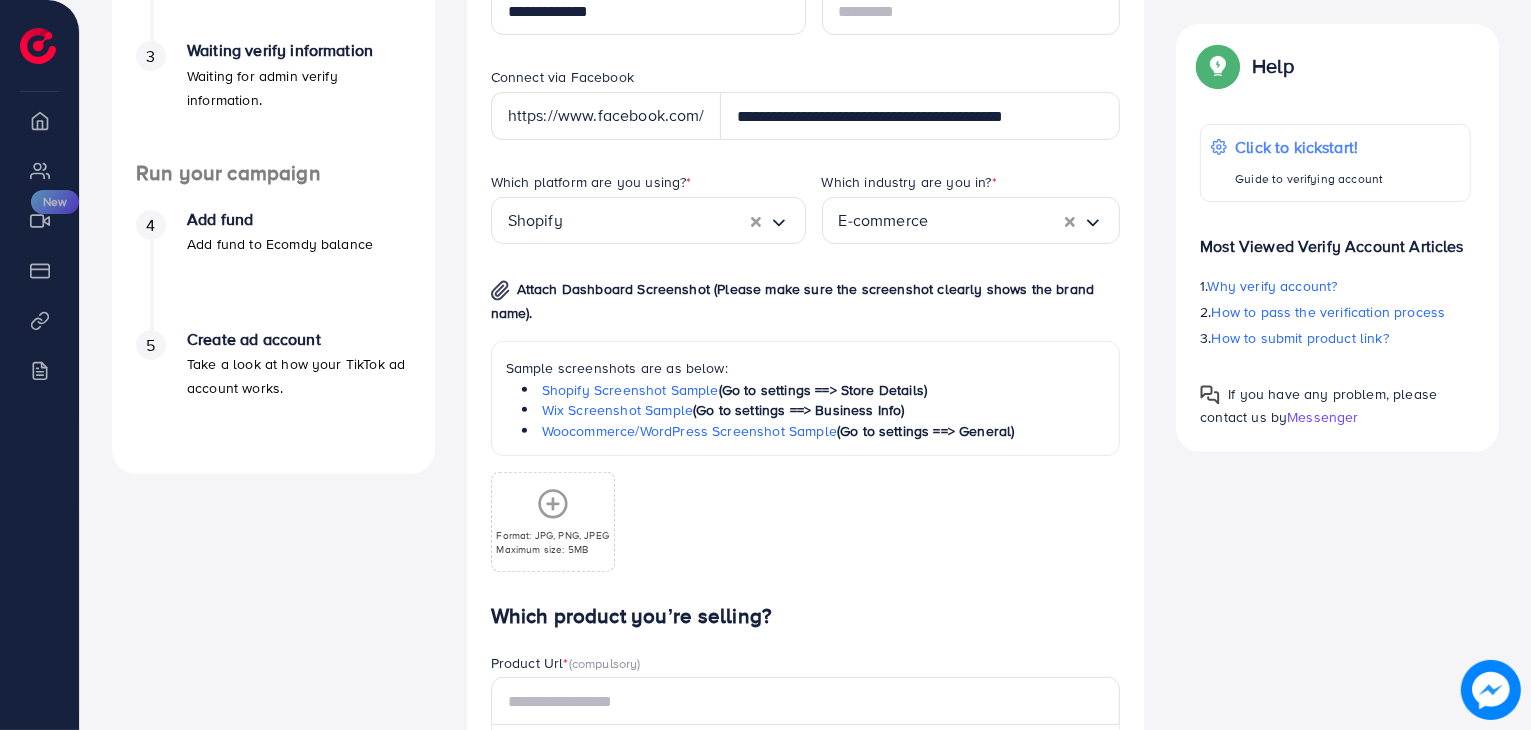 click 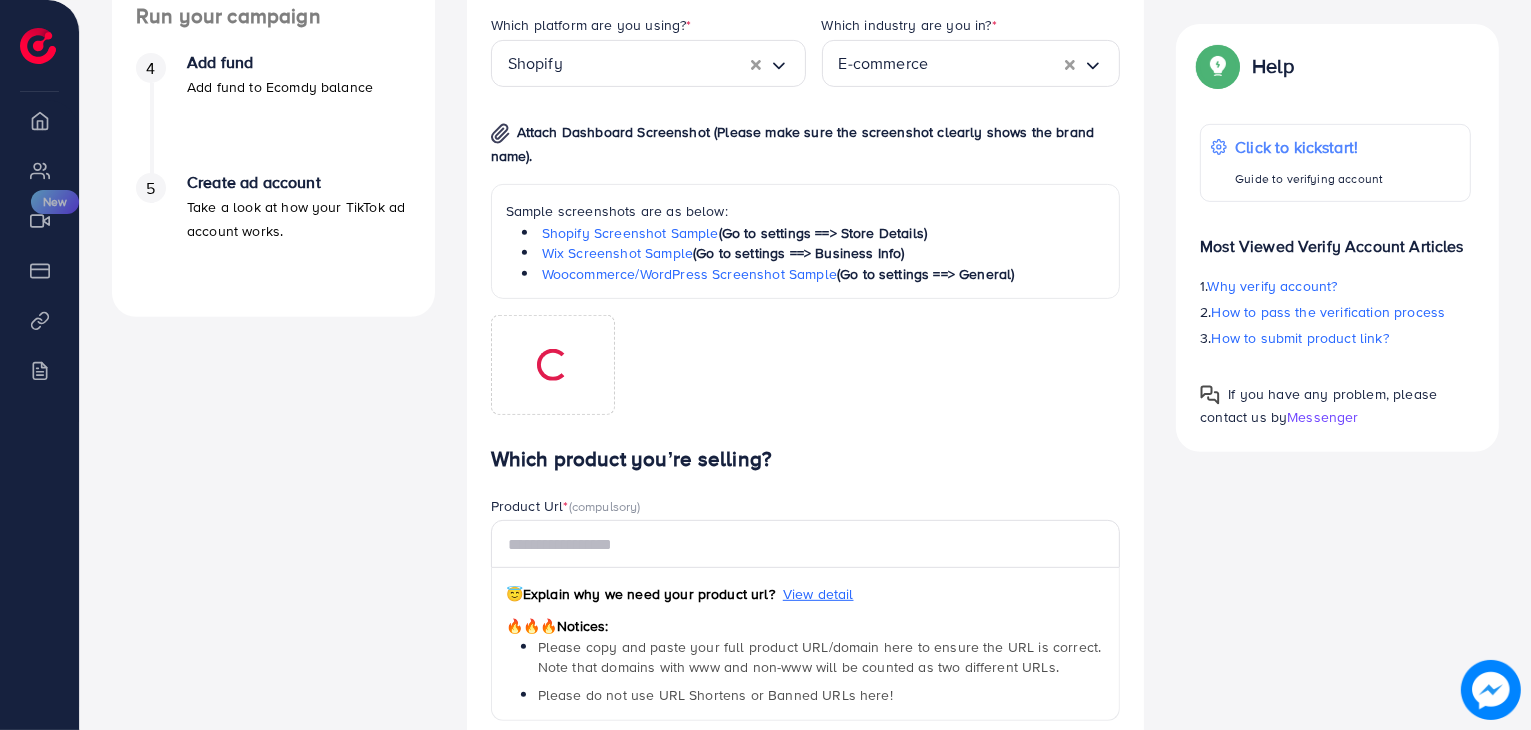 scroll, scrollTop: 756, scrollLeft: 0, axis: vertical 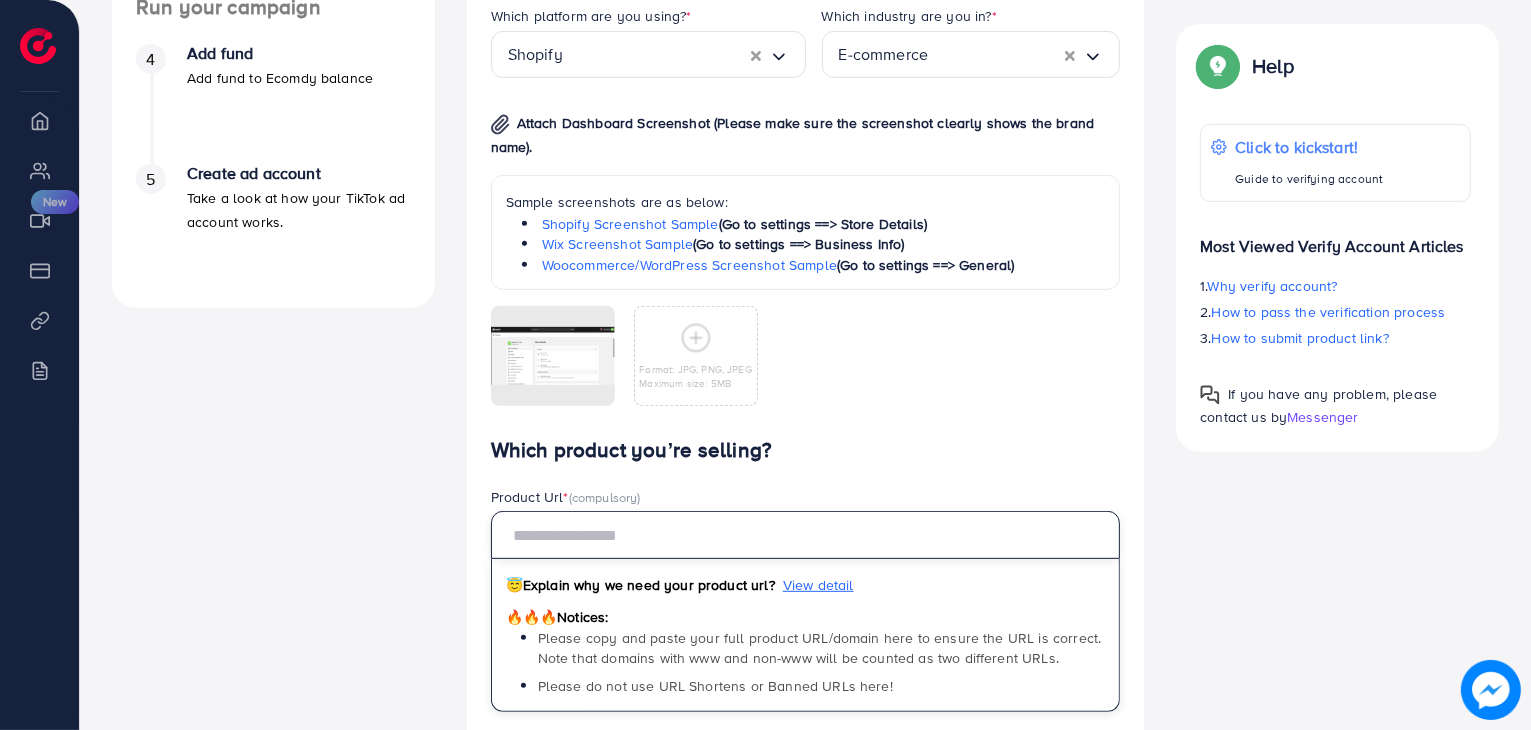 click at bounding box center [806, 535] 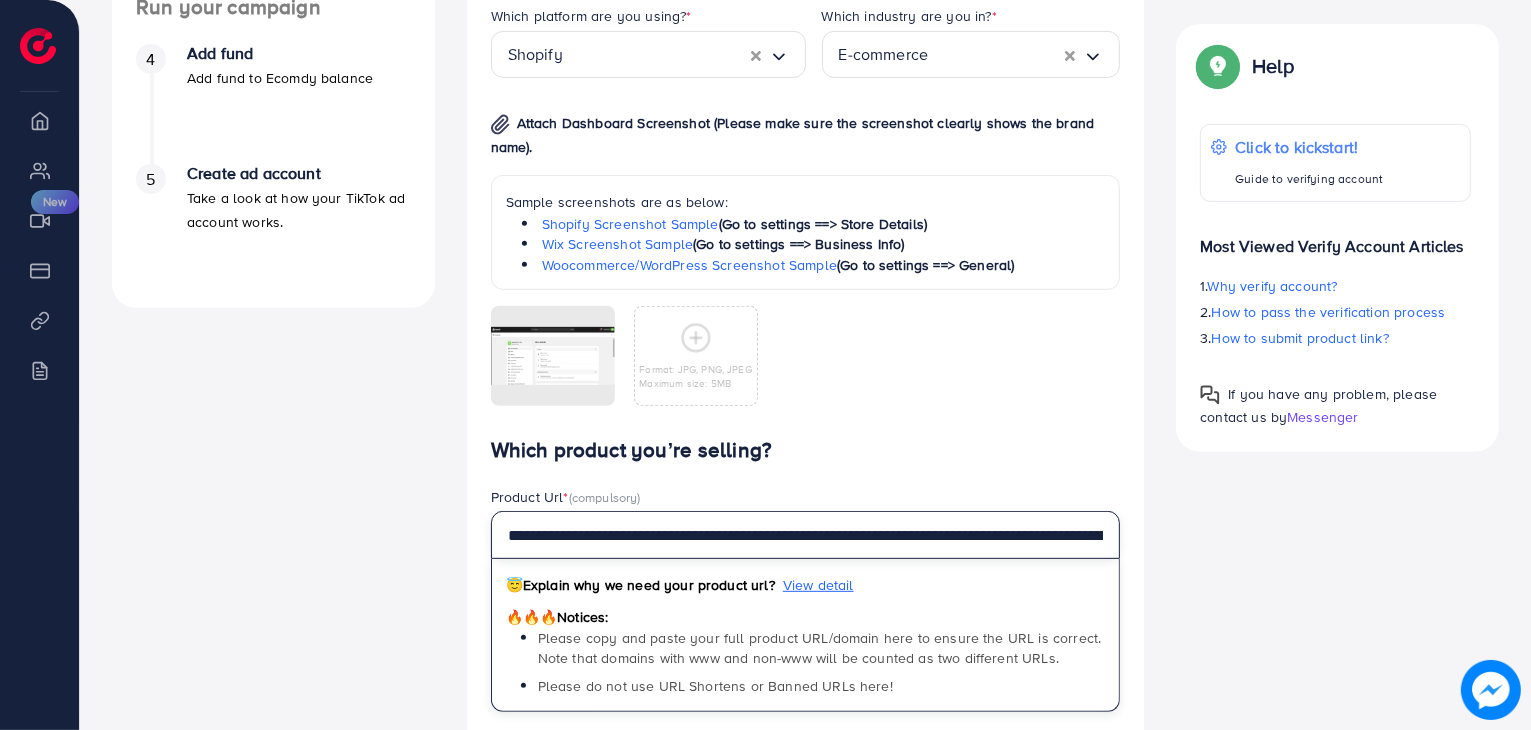 scroll, scrollTop: 0, scrollLeft: 457, axis: horizontal 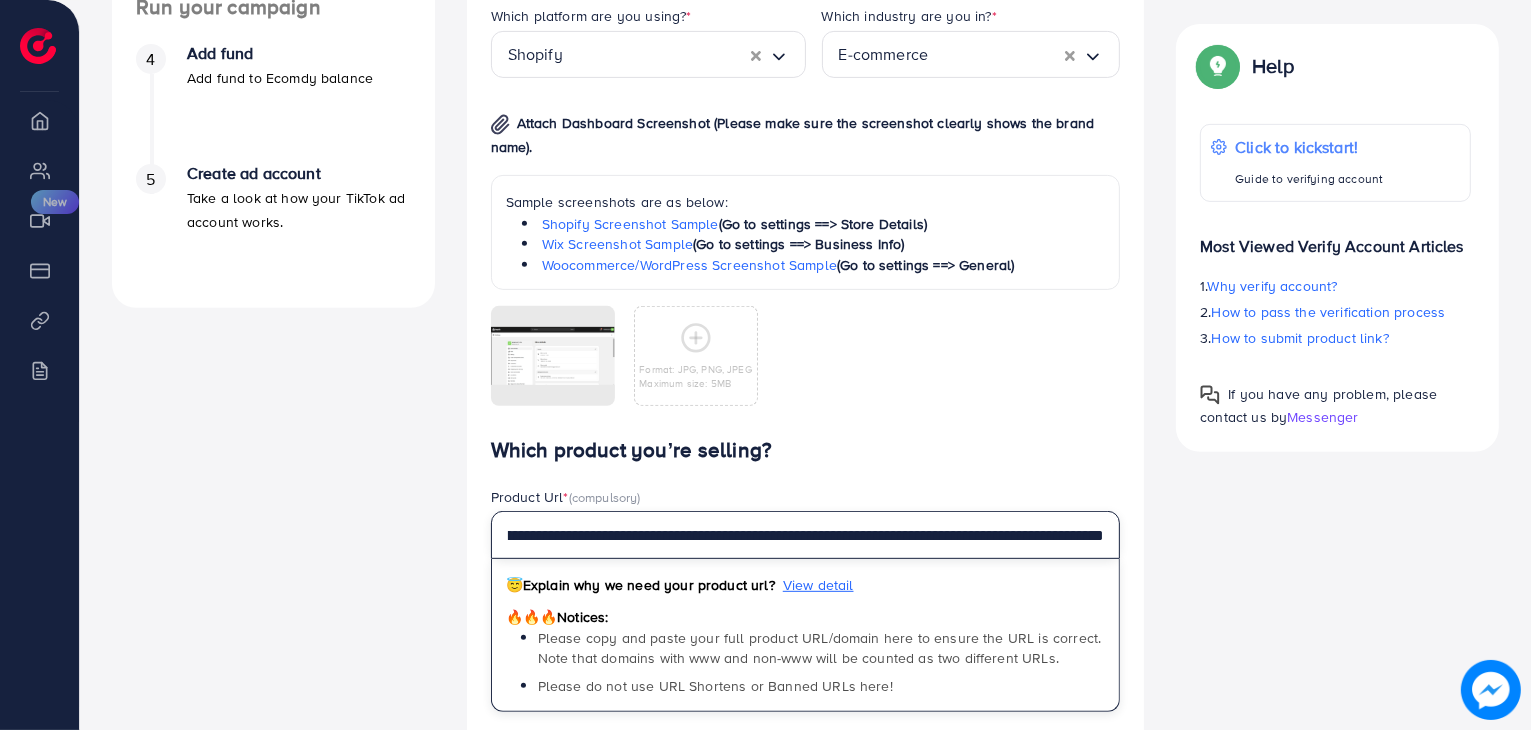 type on "**********" 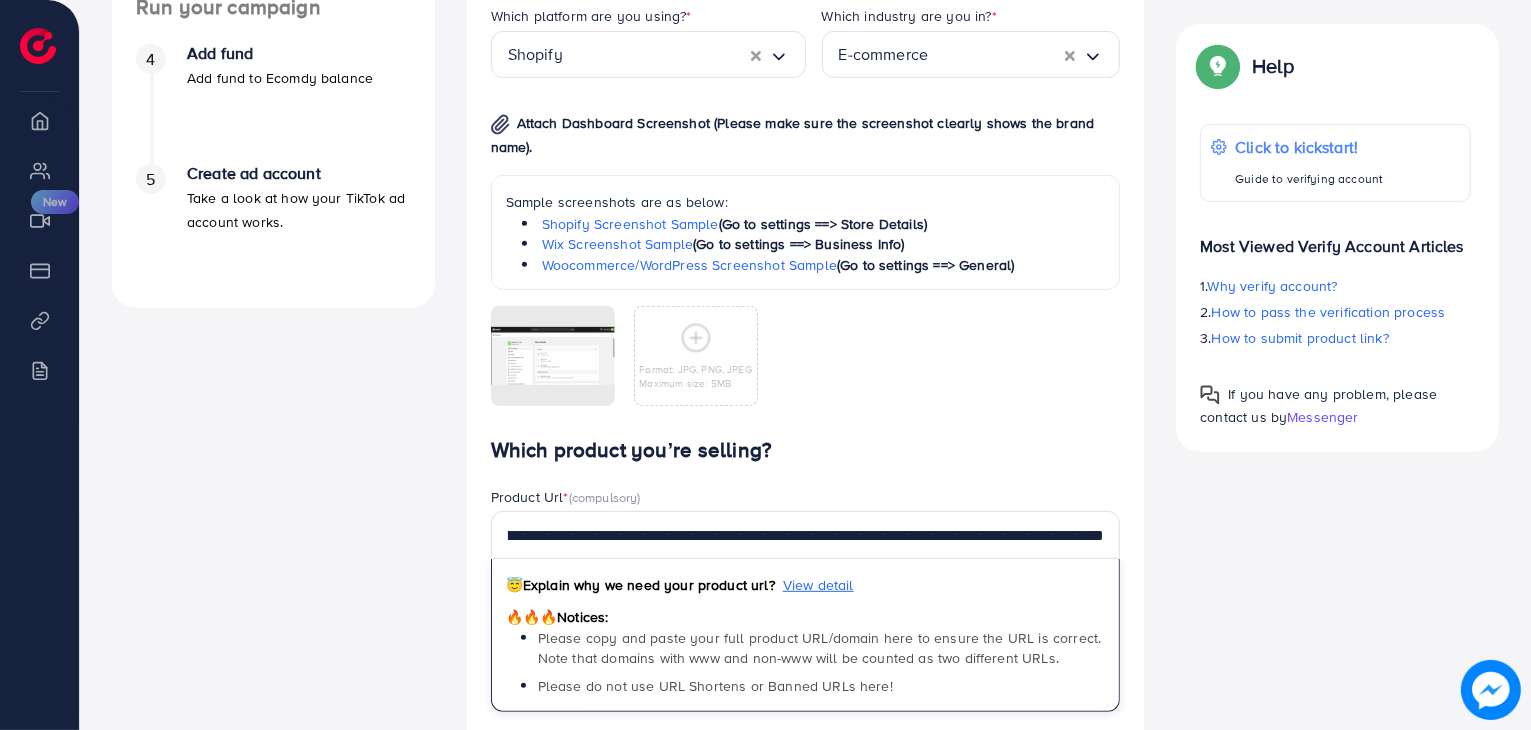 scroll, scrollTop: 0, scrollLeft: 0, axis: both 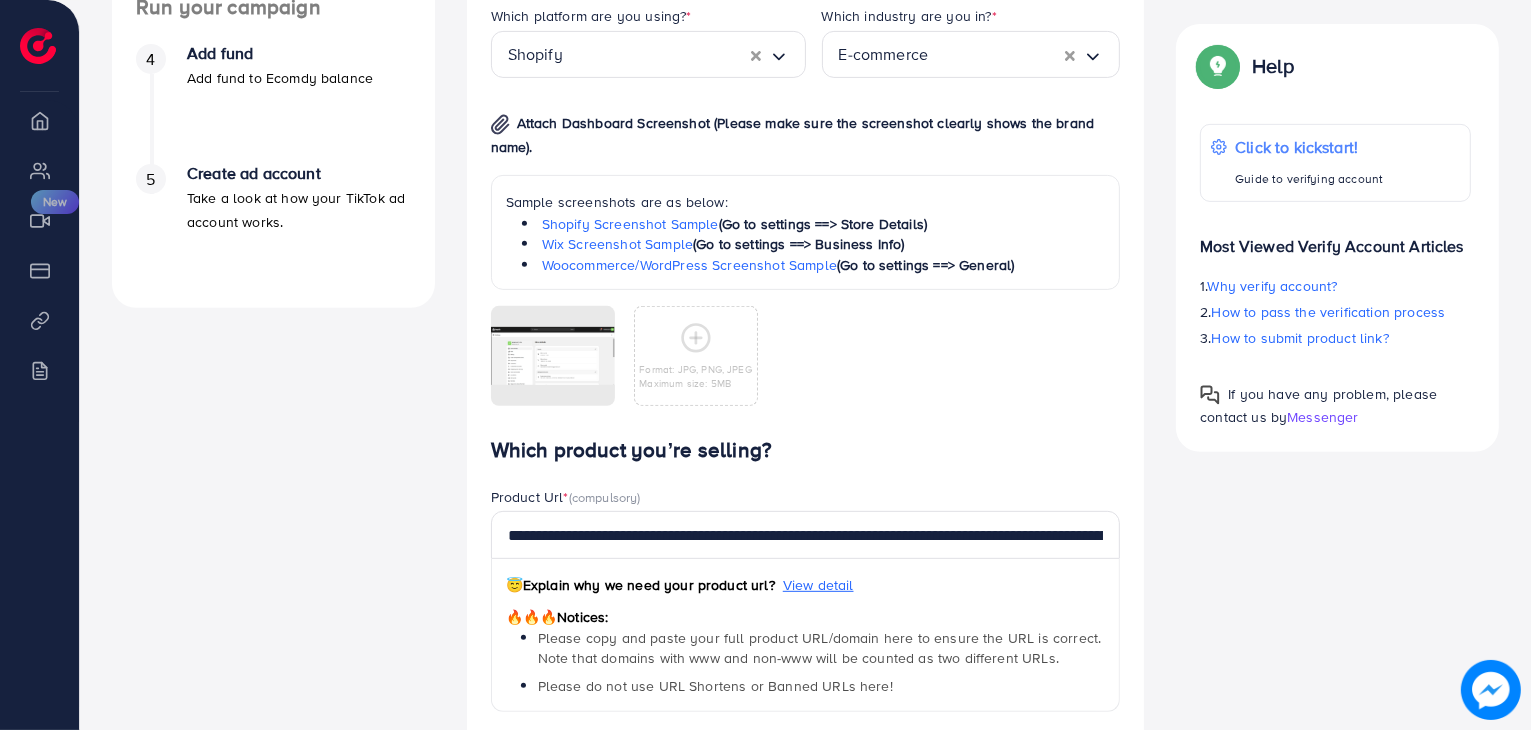 click on "A quick setup guide for your business.   Get started   Active 14 days free trial   FREE 1 ad account in the first 14 days.   2   Update Information   Information for run campaign.   3   Waiting verify information   Waiting for admin verify information.   Run your campaign   4   Add fund   Add fund to Ecomdy balance   5   Create ad account   Take a look at how your TikTok ad account works." at bounding box center (273, 232) 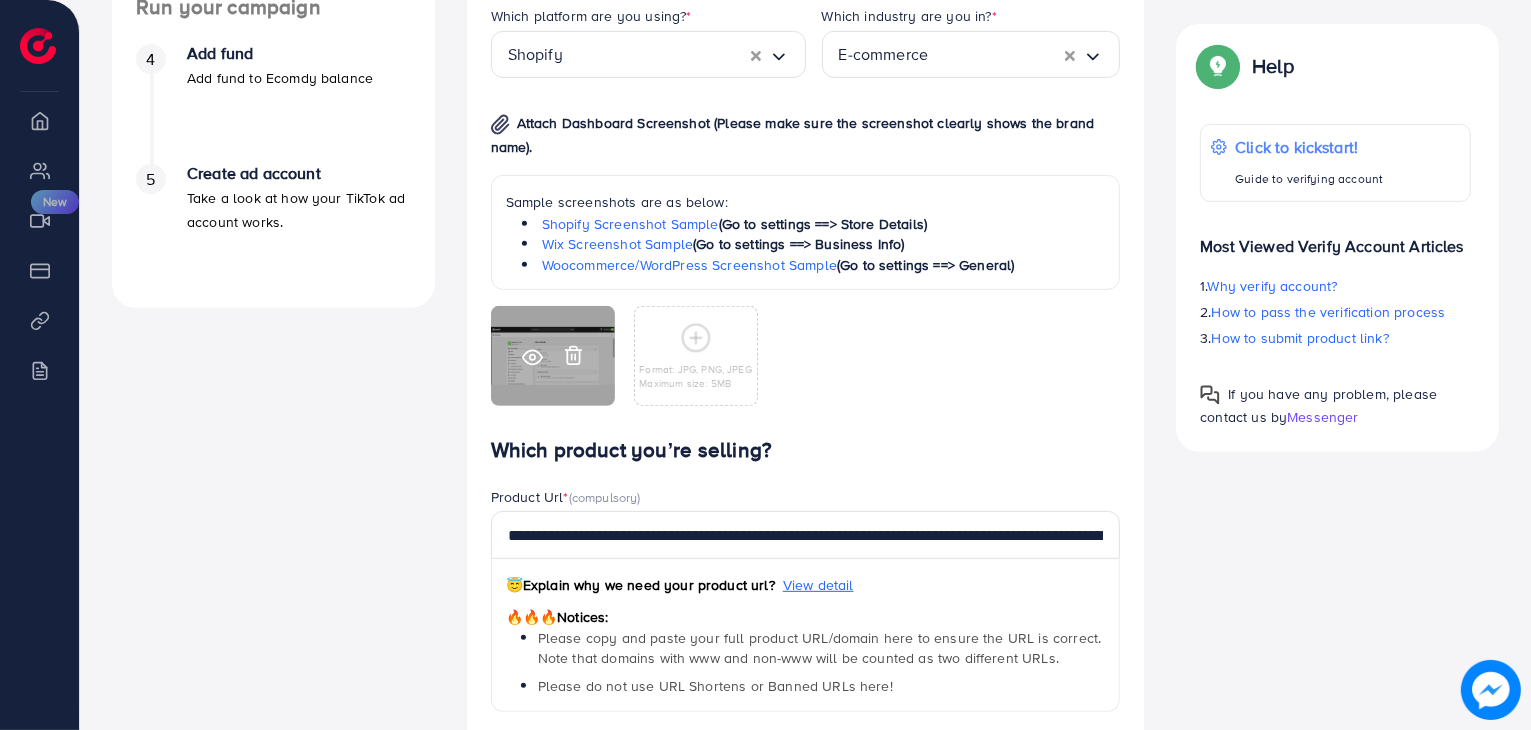 click 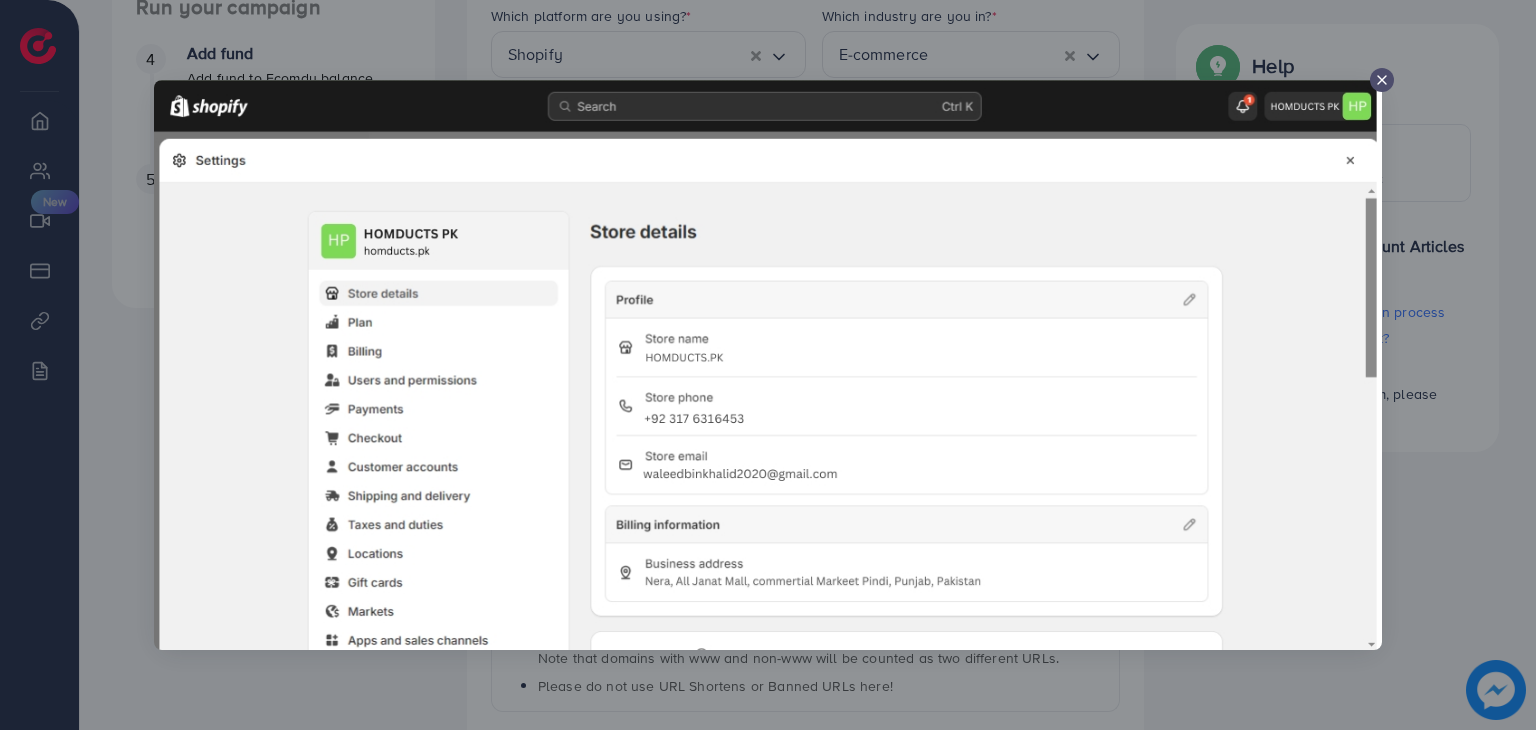 click 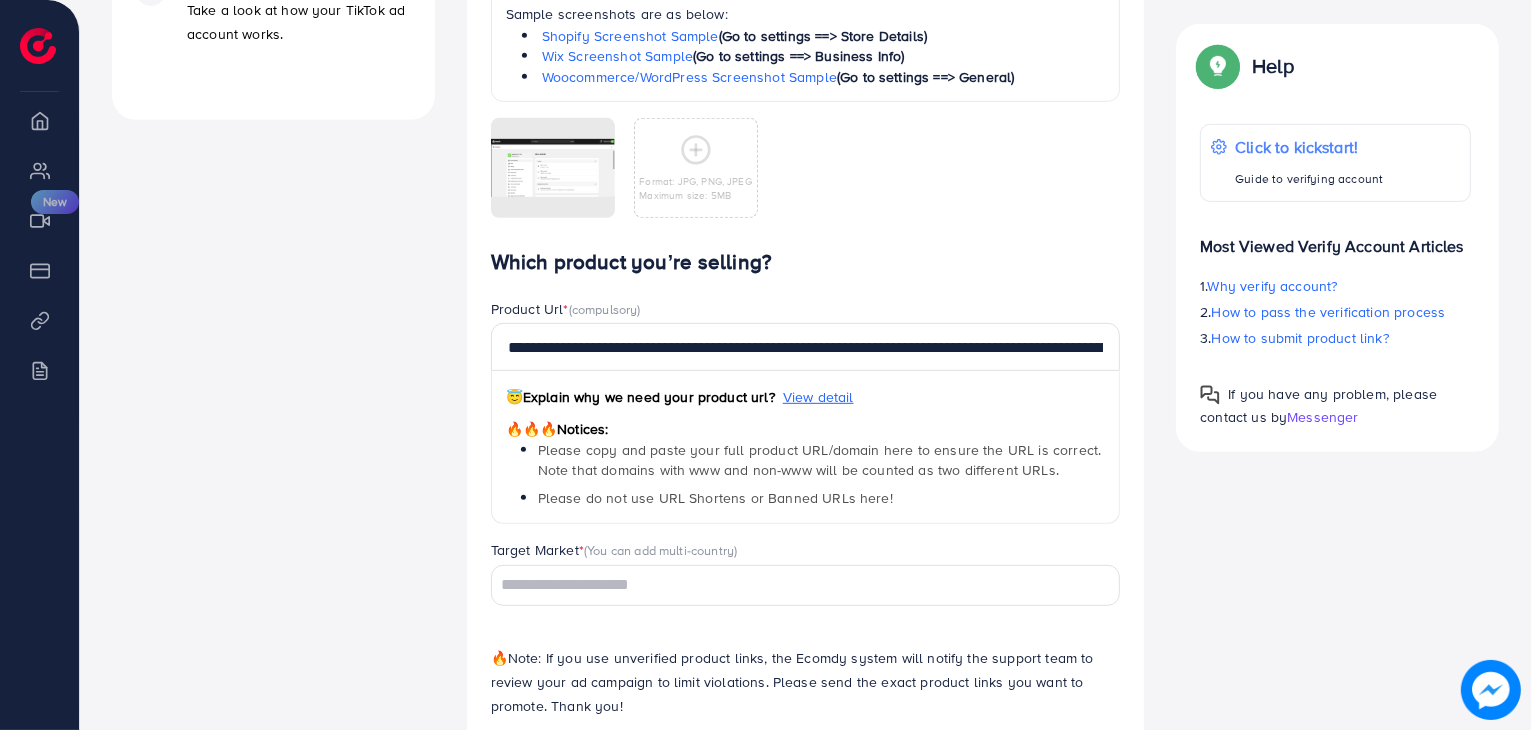 scroll, scrollTop: 944, scrollLeft: 0, axis: vertical 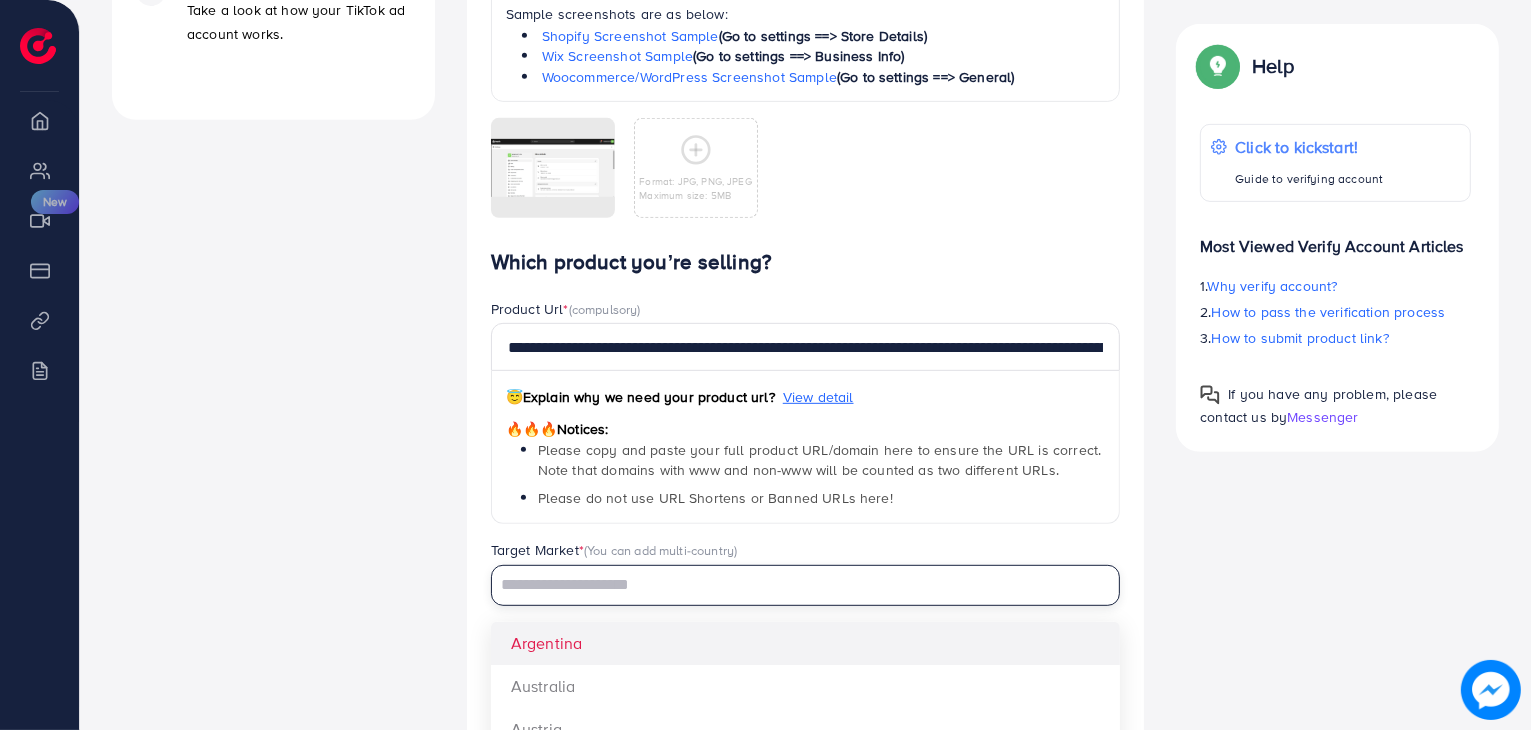 click at bounding box center (794, 585) 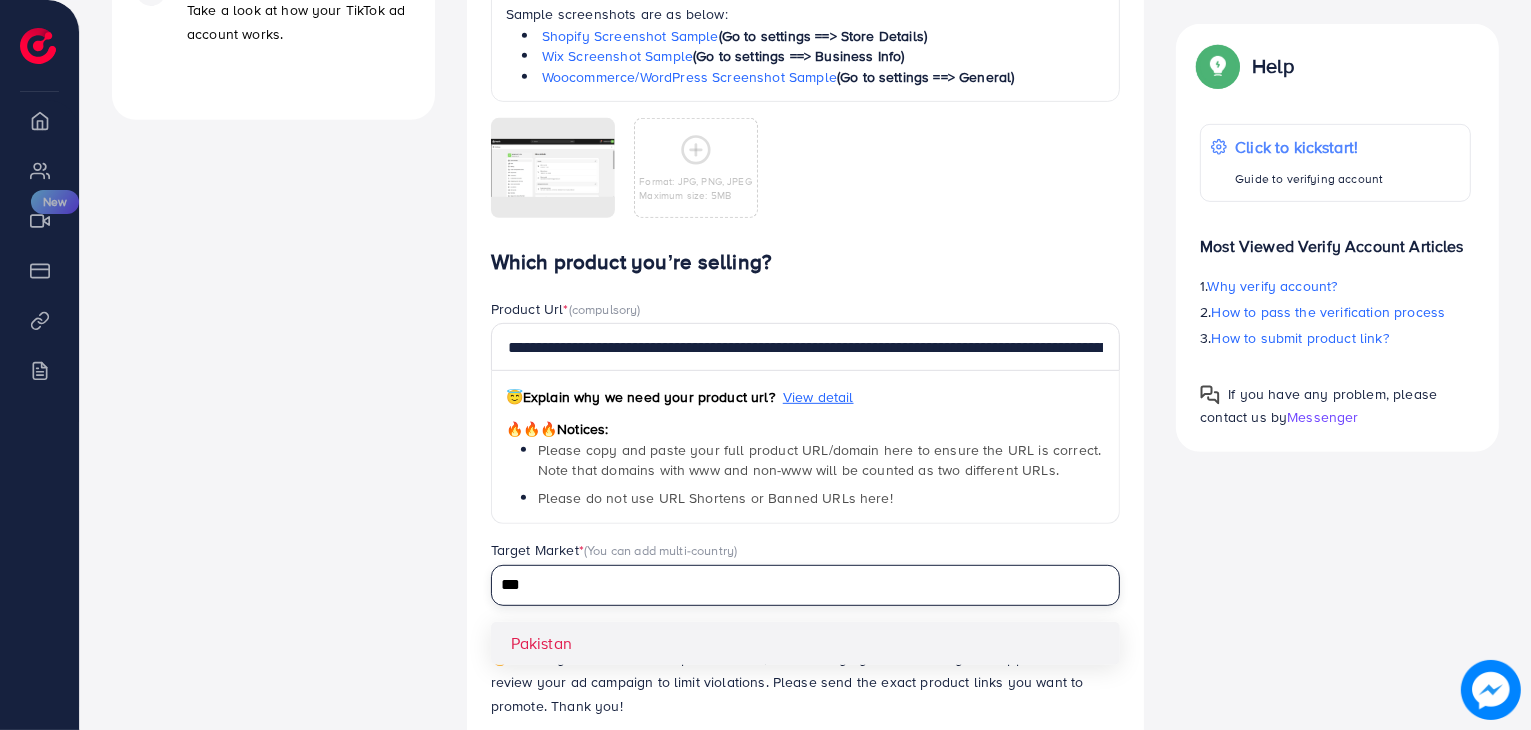 type on "***" 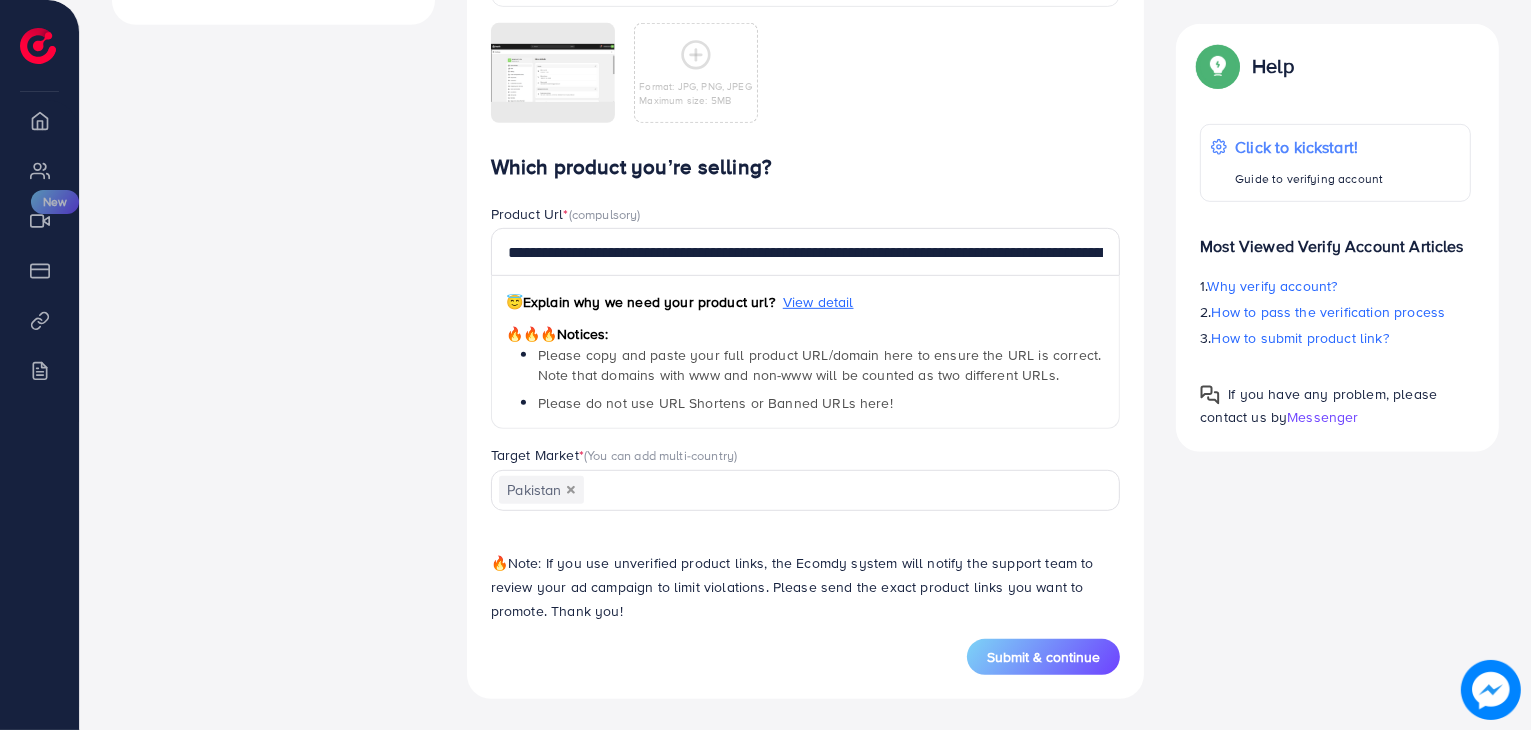 scroll, scrollTop: 1038, scrollLeft: 0, axis: vertical 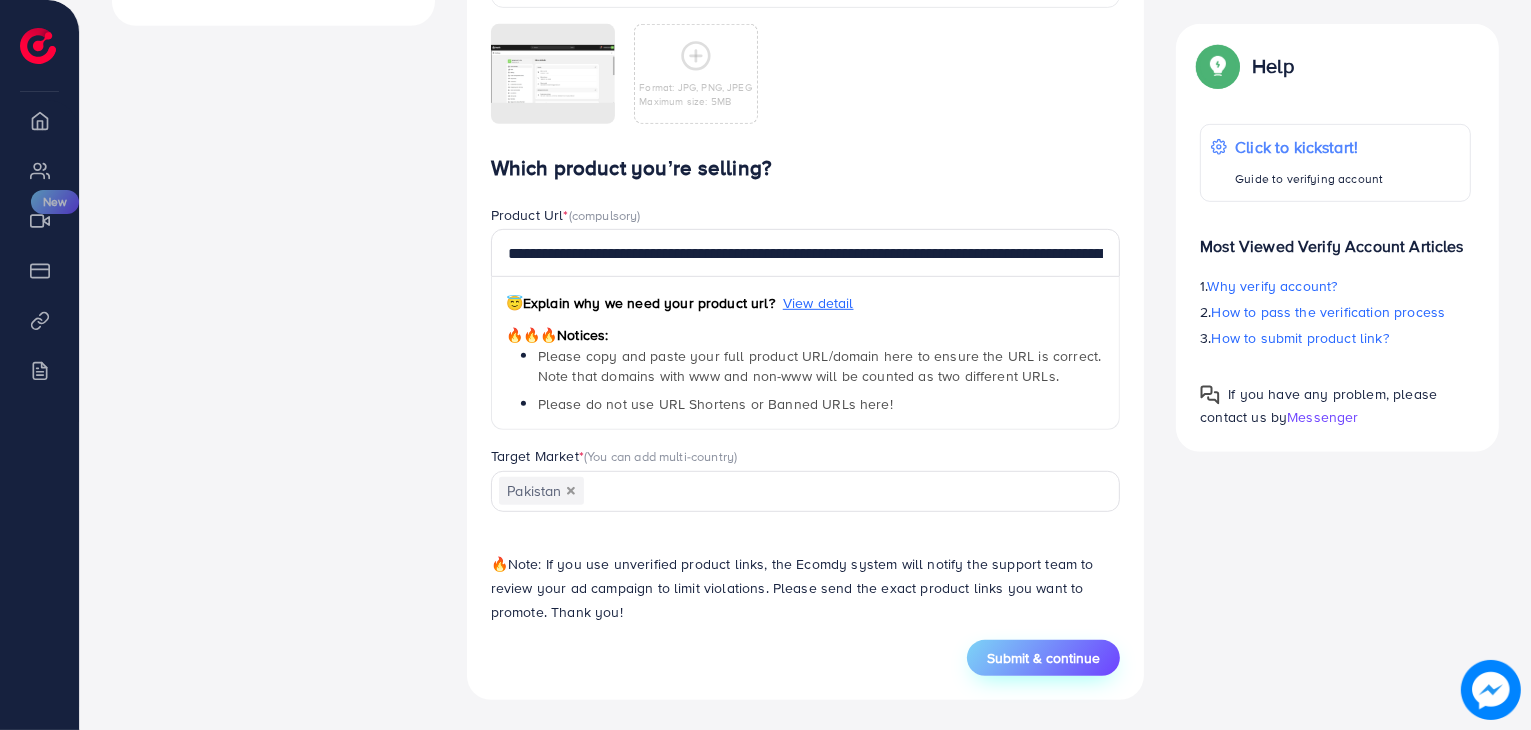 click on "Submit & continue" at bounding box center (1043, 658) 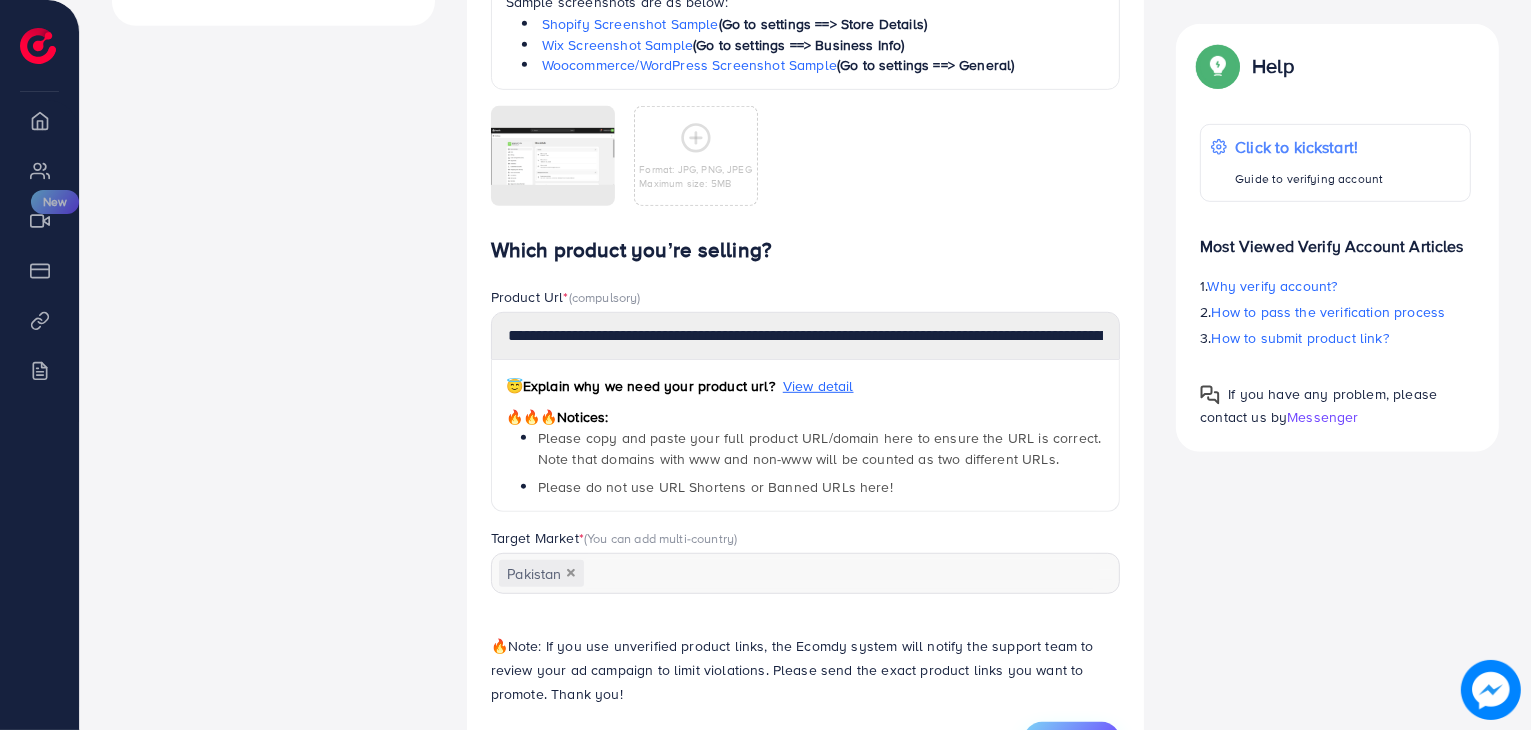 scroll, scrollTop: 0, scrollLeft: 0, axis: both 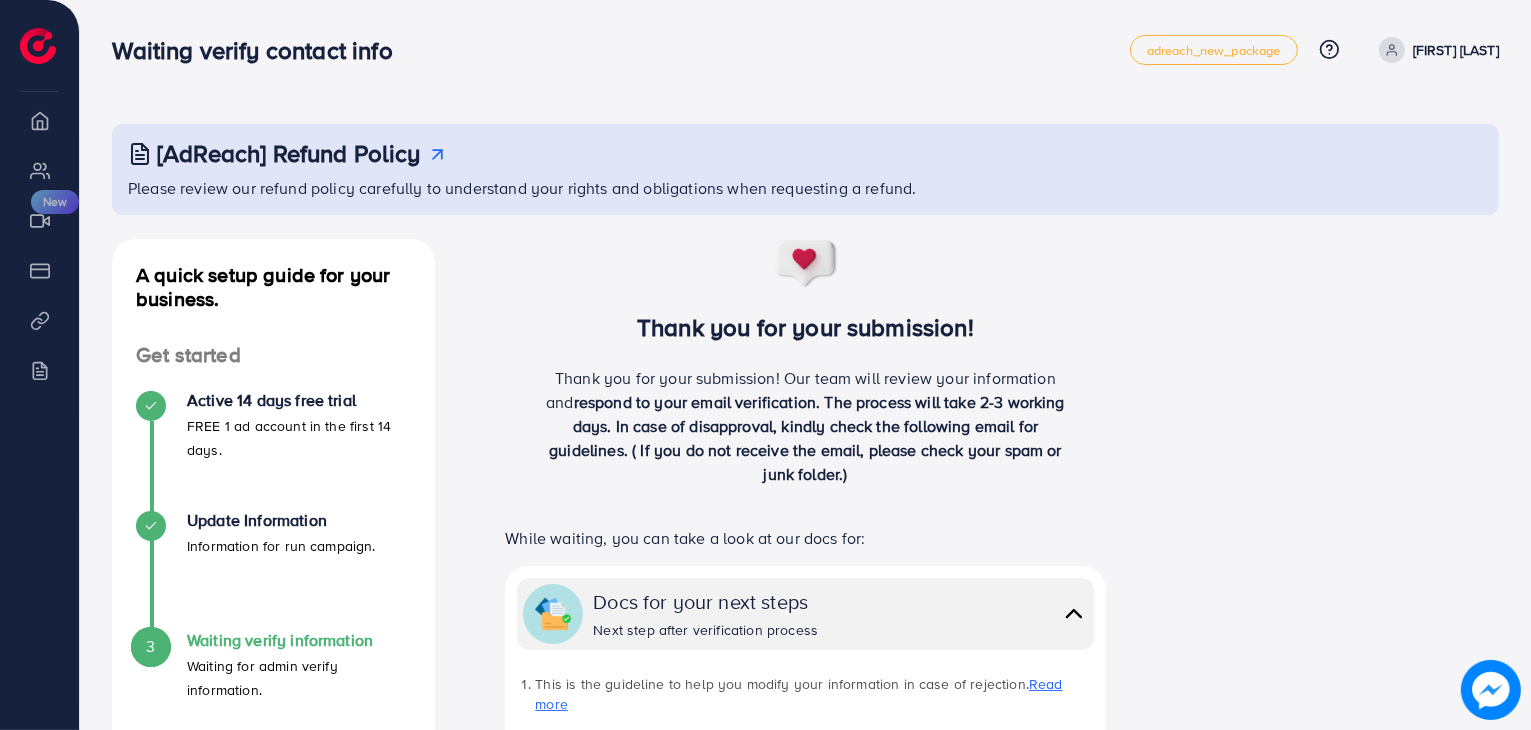 click on "While waiting, you can take a look at our docs for:" at bounding box center (805, 538) 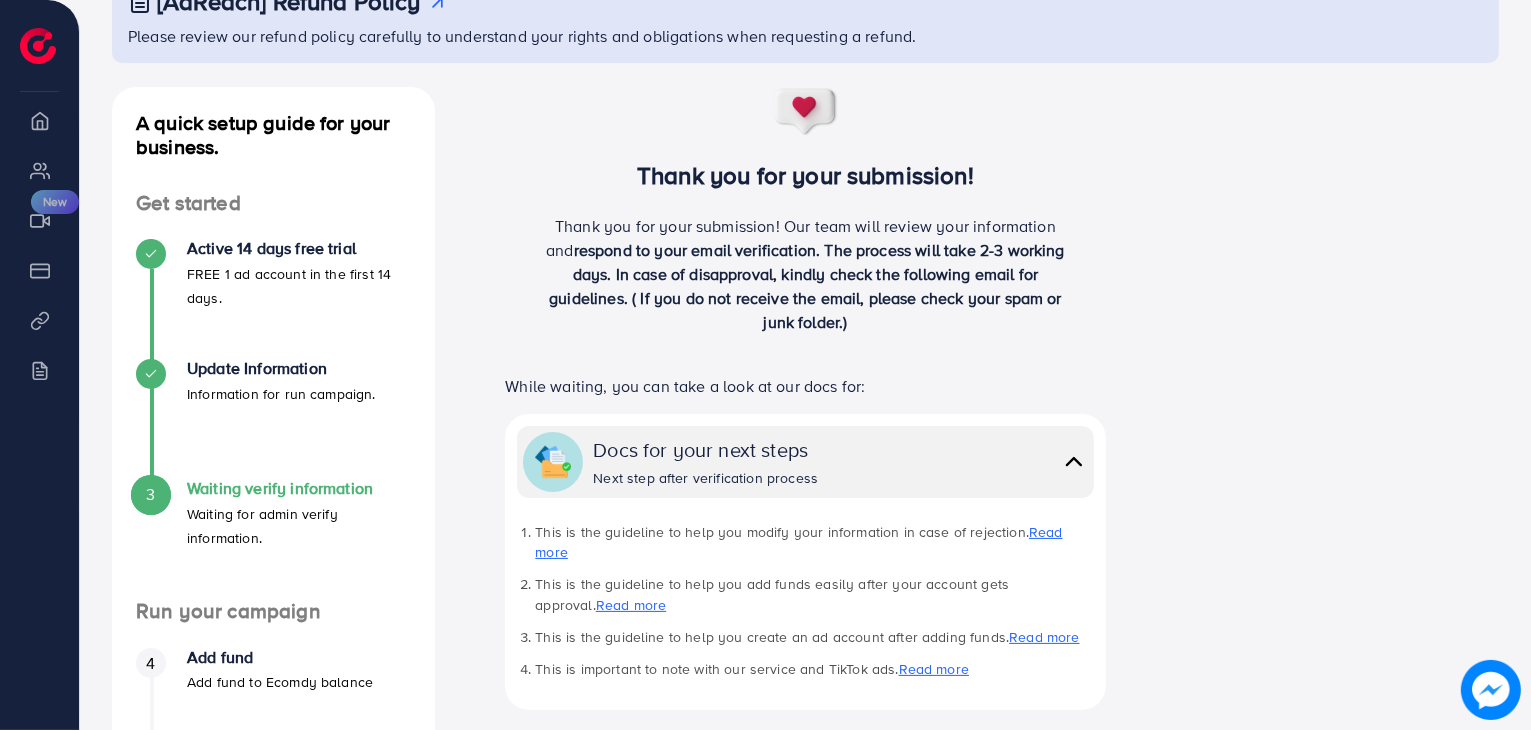 scroll, scrollTop: 0, scrollLeft: 0, axis: both 